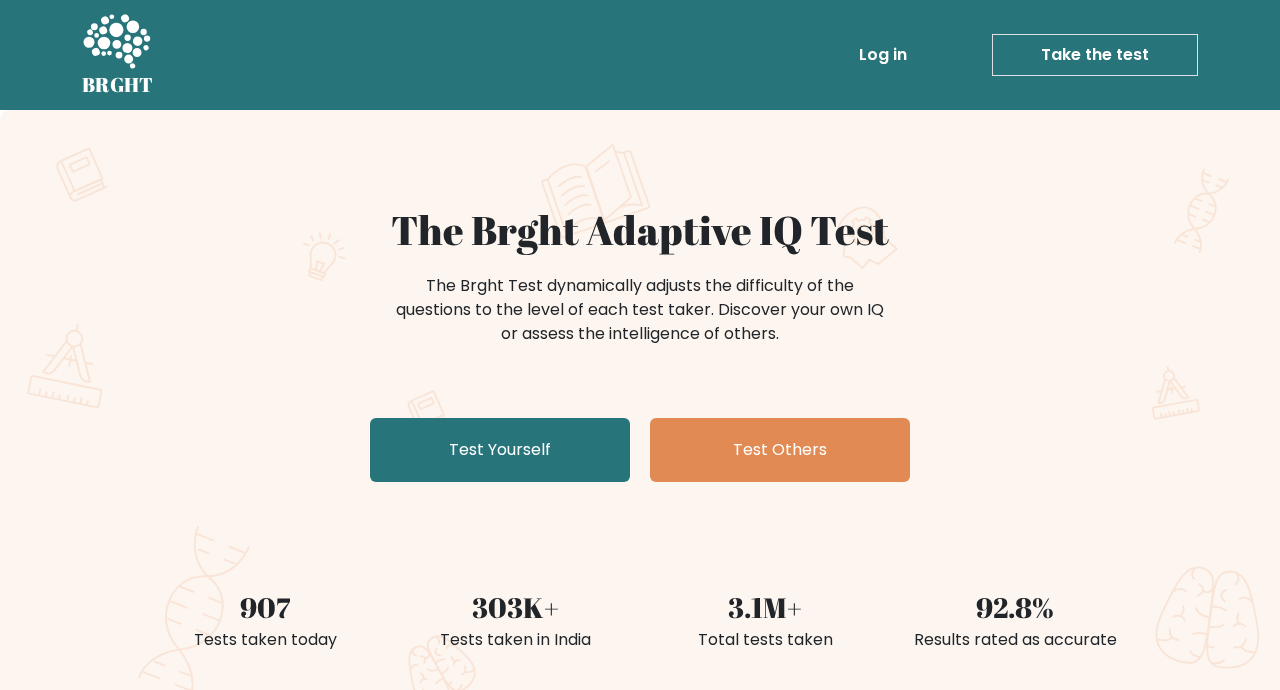 scroll, scrollTop: 0, scrollLeft: 0, axis: both 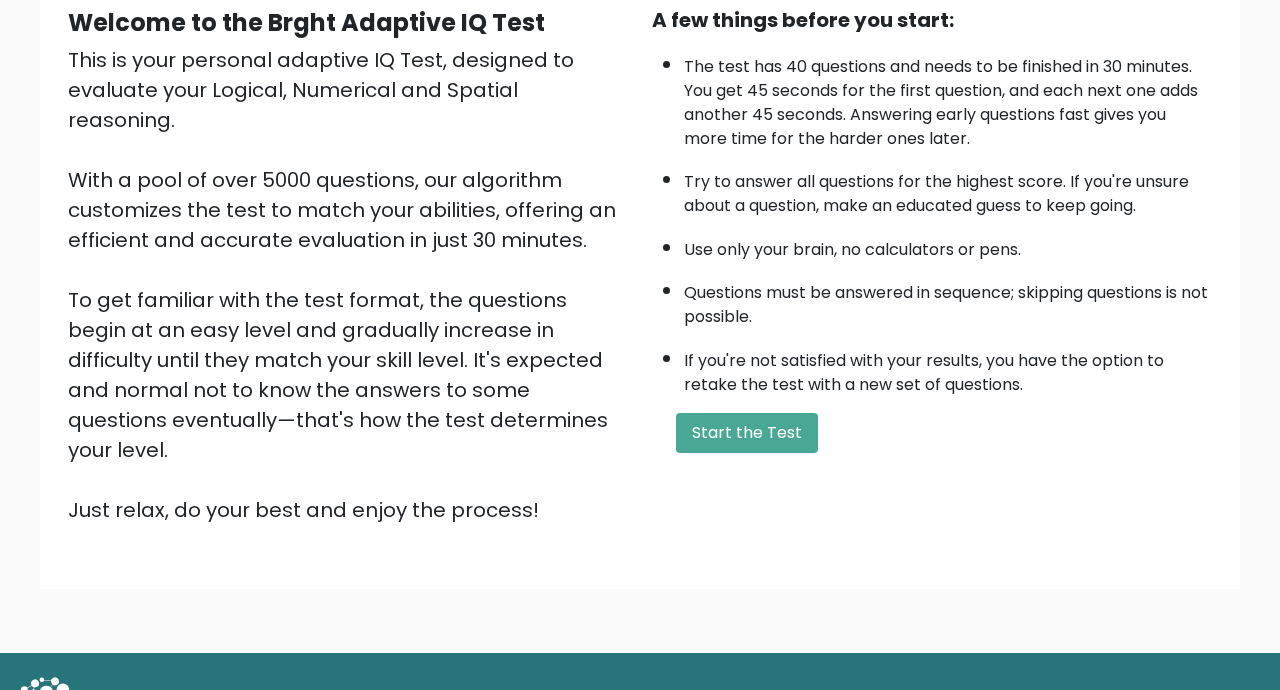 click on "Start the Test" at bounding box center (747, 433) 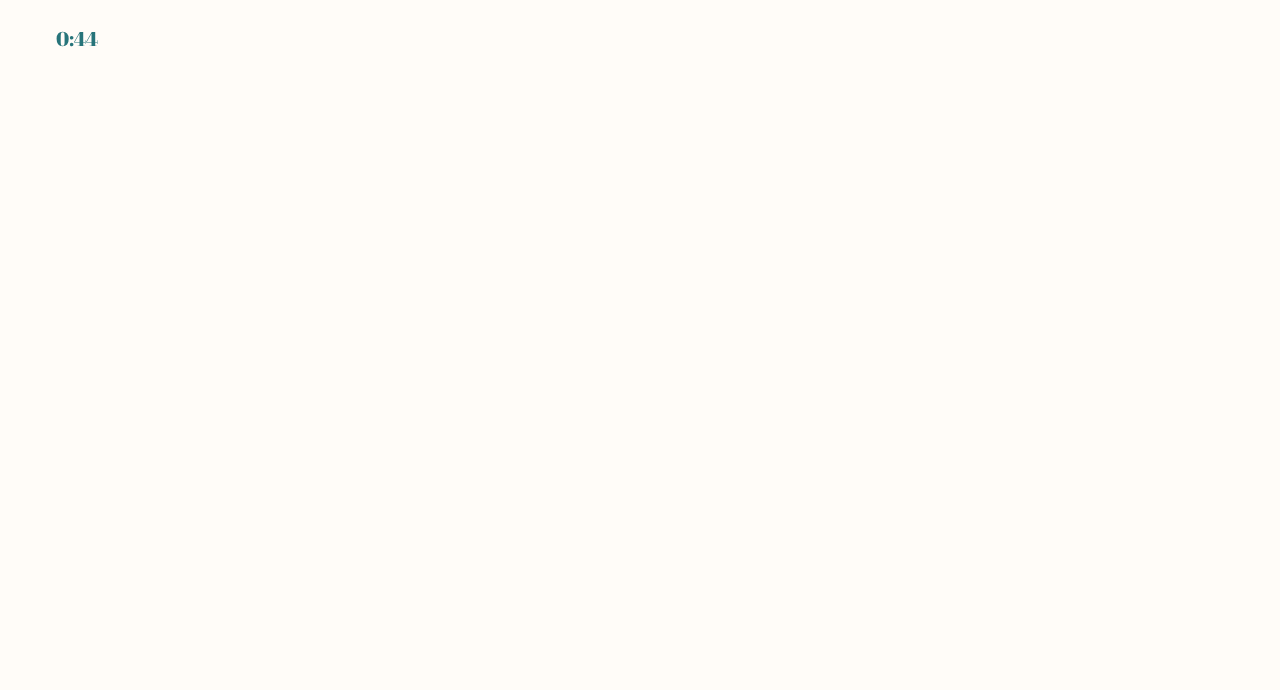 scroll, scrollTop: 0, scrollLeft: 0, axis: both 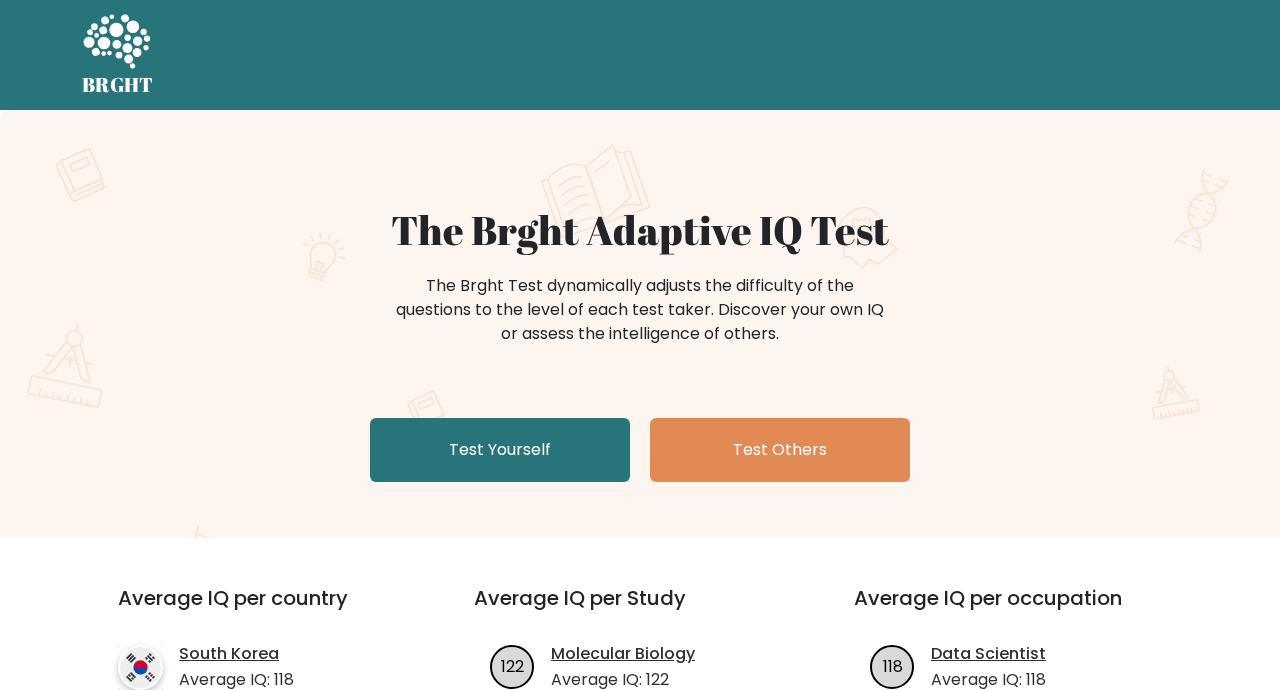 click on "Test Yourself" at bounding box center (500, 450) 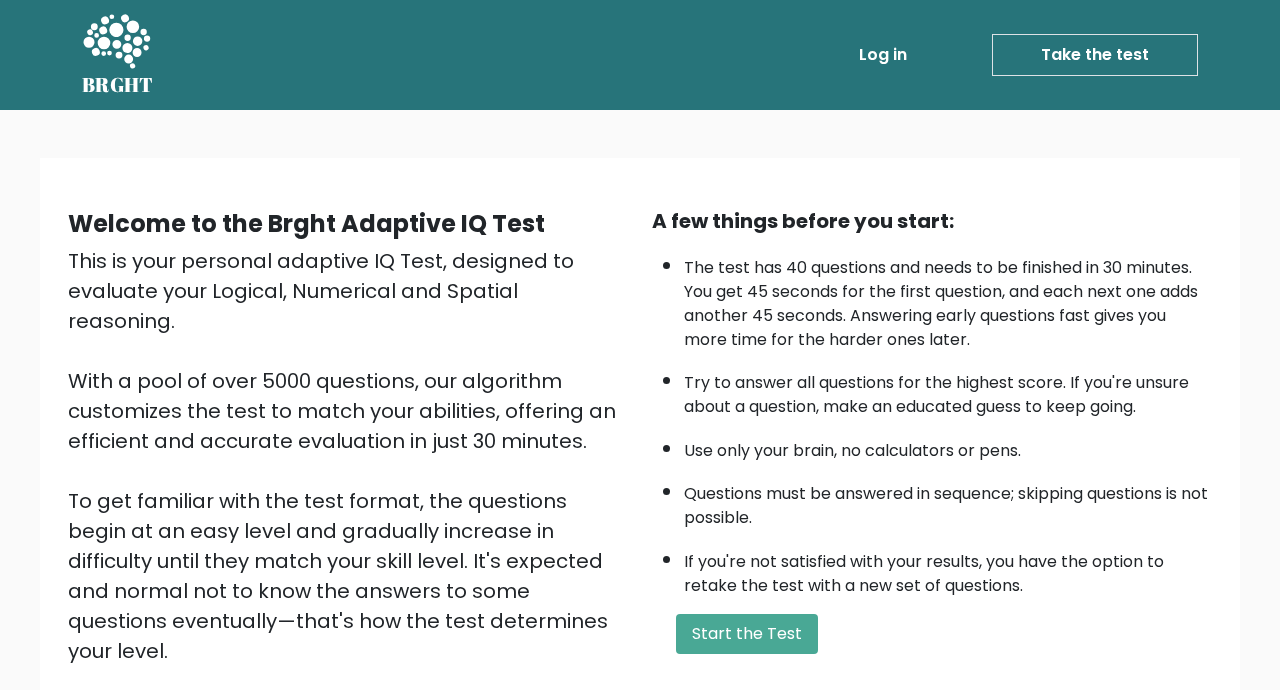 scroll, scrollTop: 0, scrollLeft: 0, axis: both 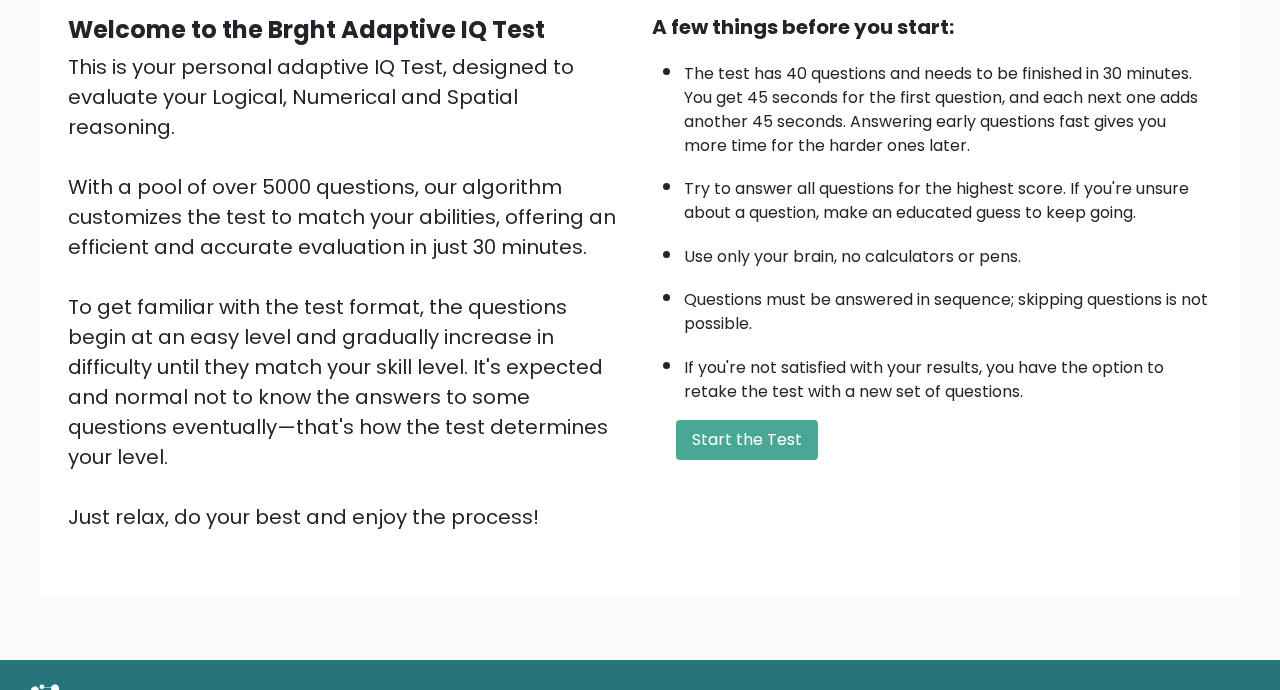 click on "Start the Test" at bounding box center (747, 440) 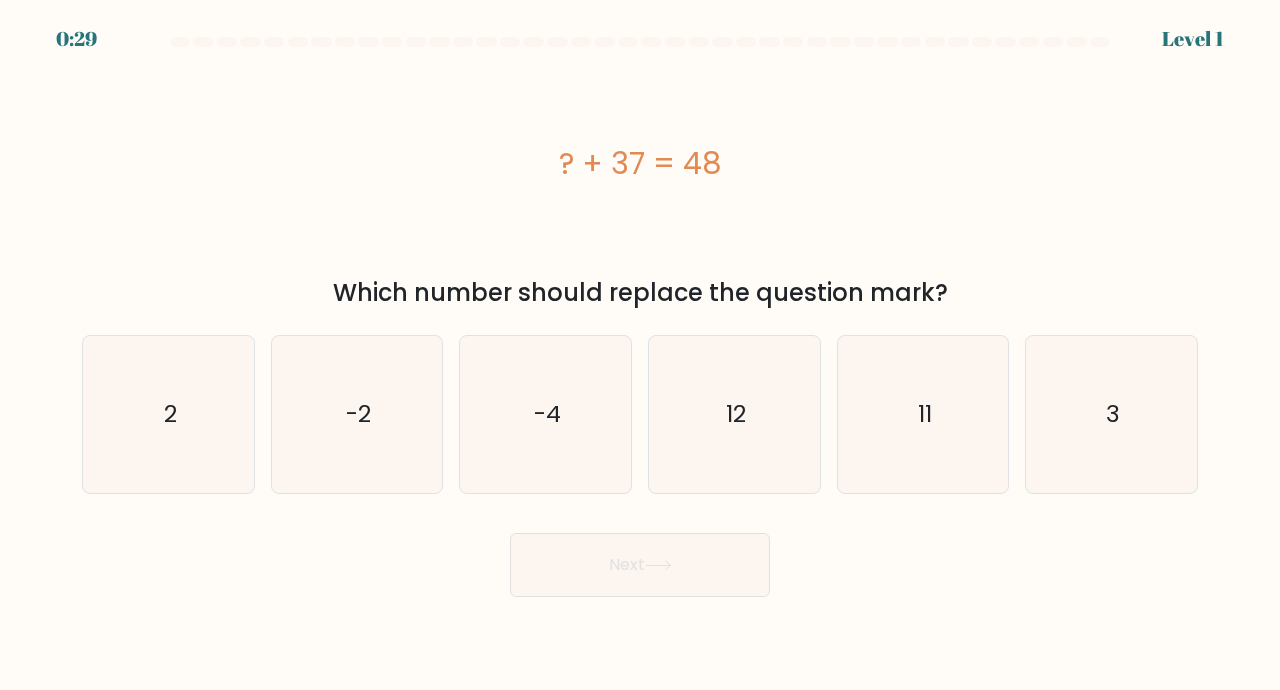 scroll, scrollTop: 0, scrollLeft: 0, axis: both 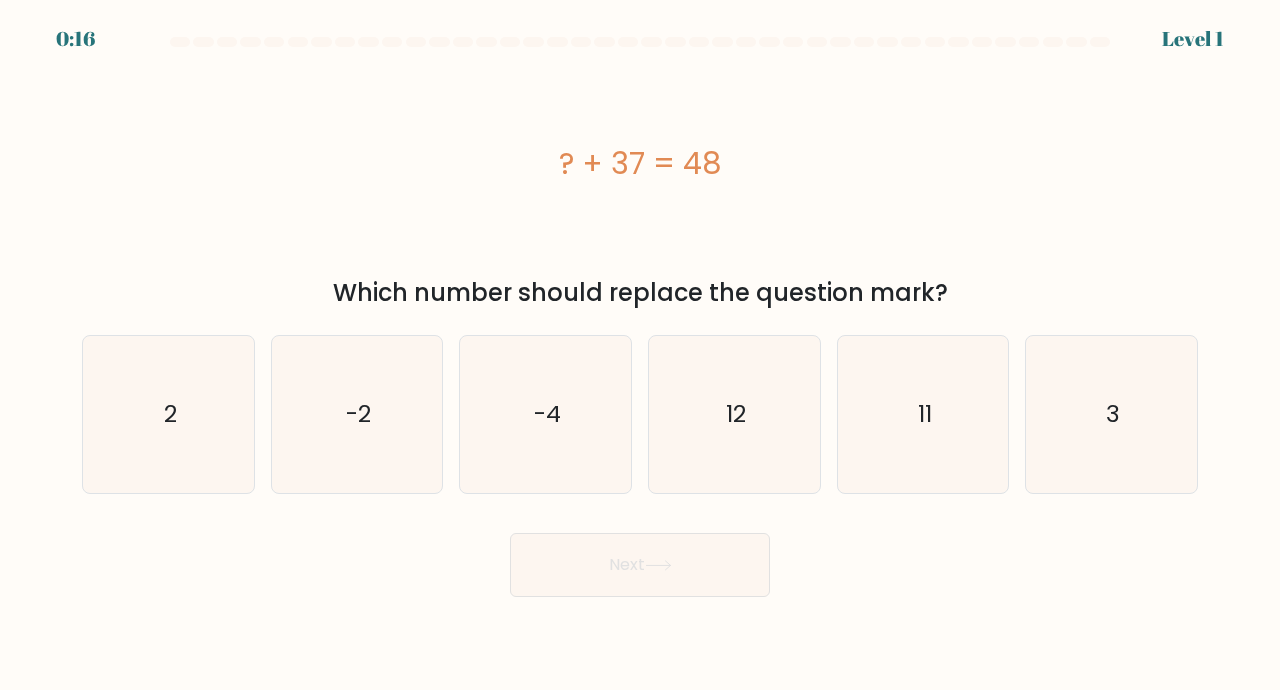 click on "12" 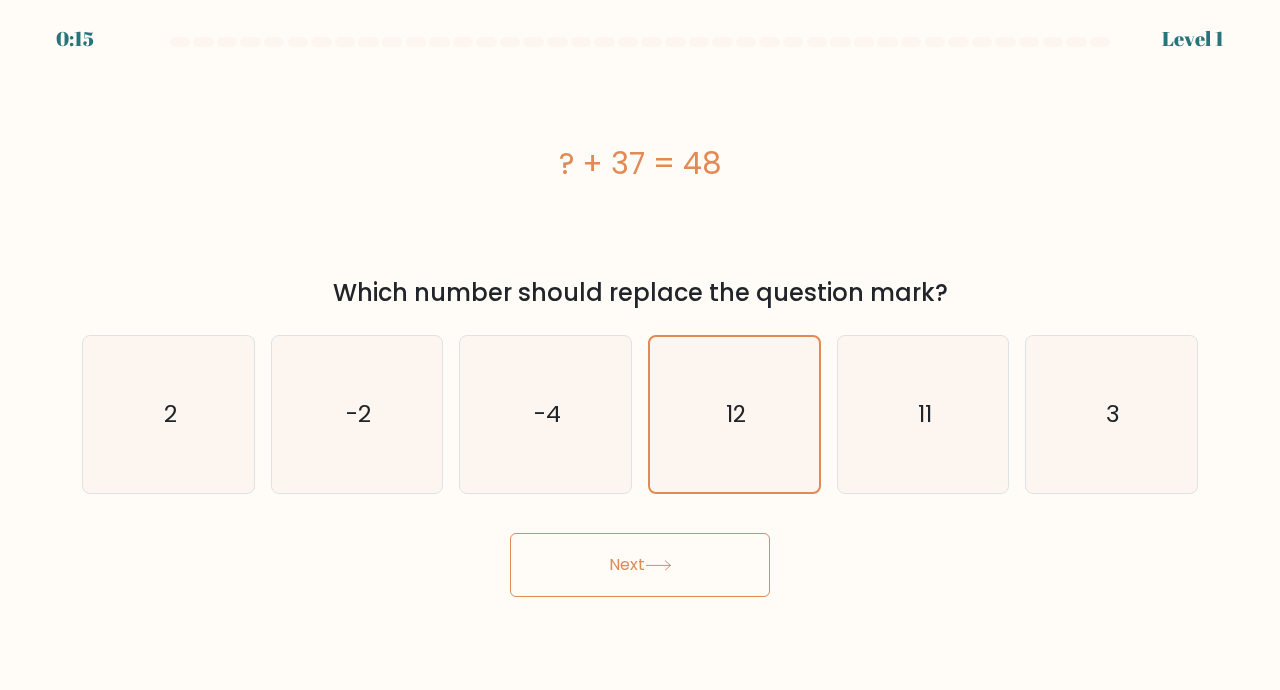 click on "Next" at bounding box center [640, 565] 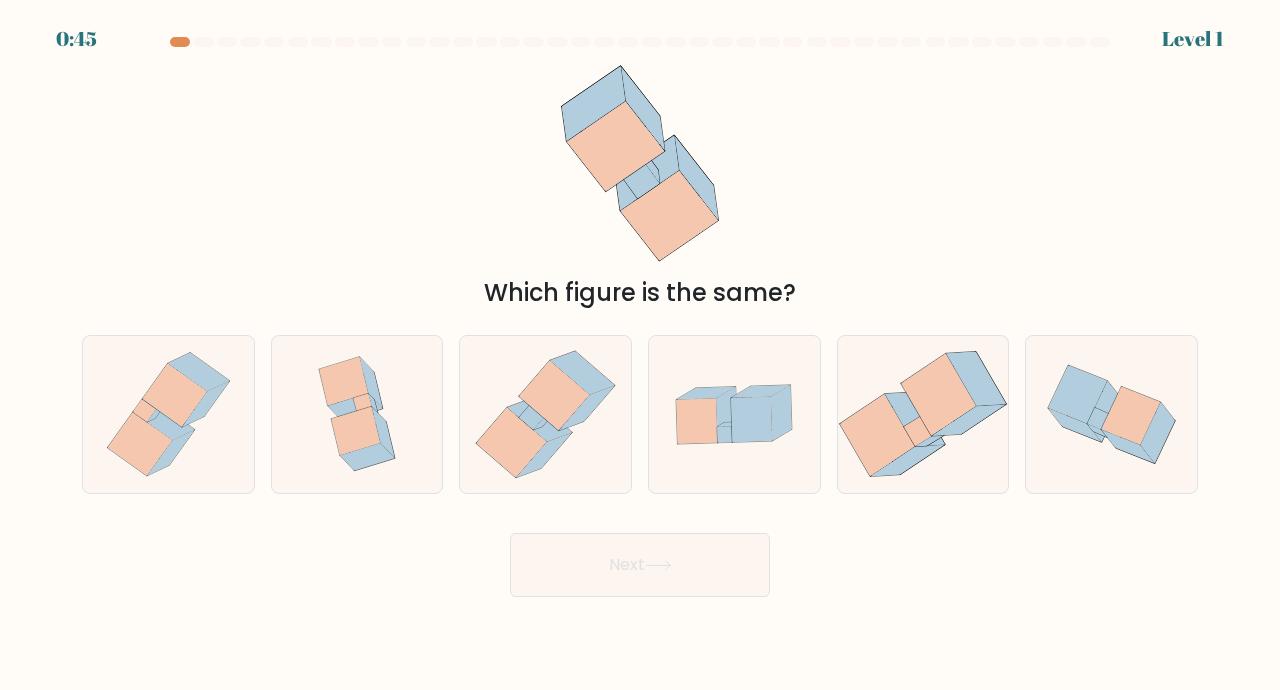 click 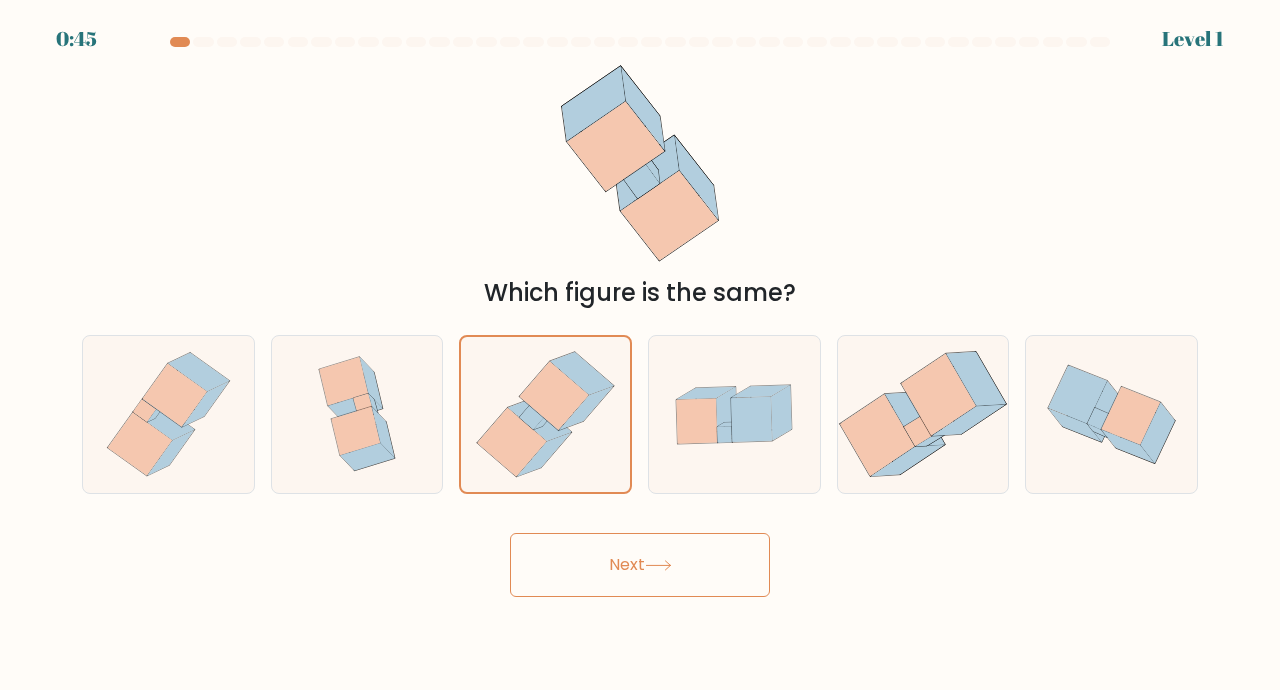 click on "Next" at bounding box center (640, 565) 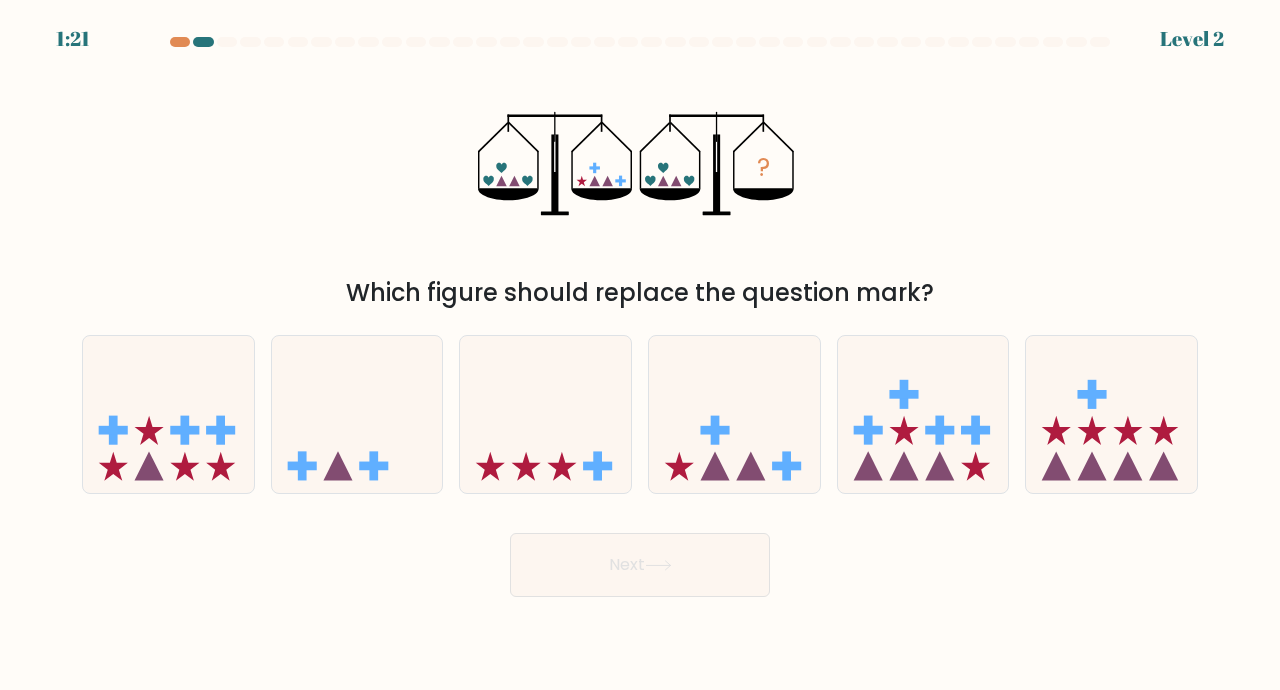 click 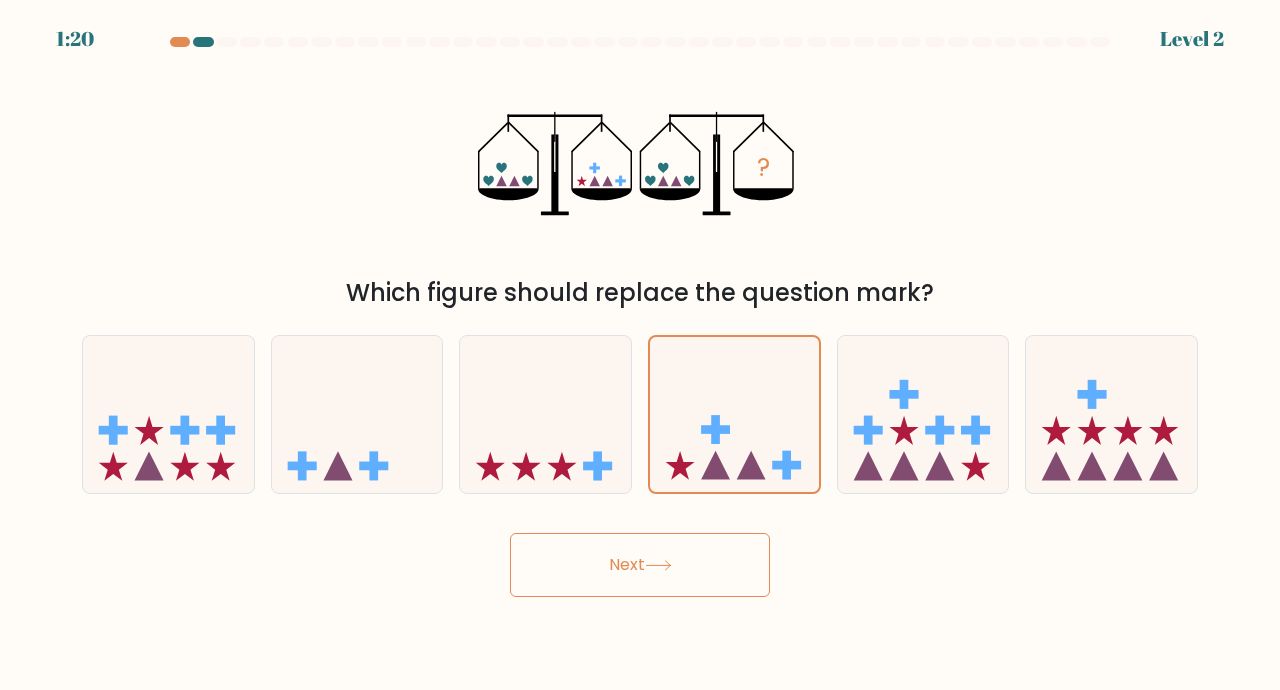 click on "Next" at bounding box center [640, 565] 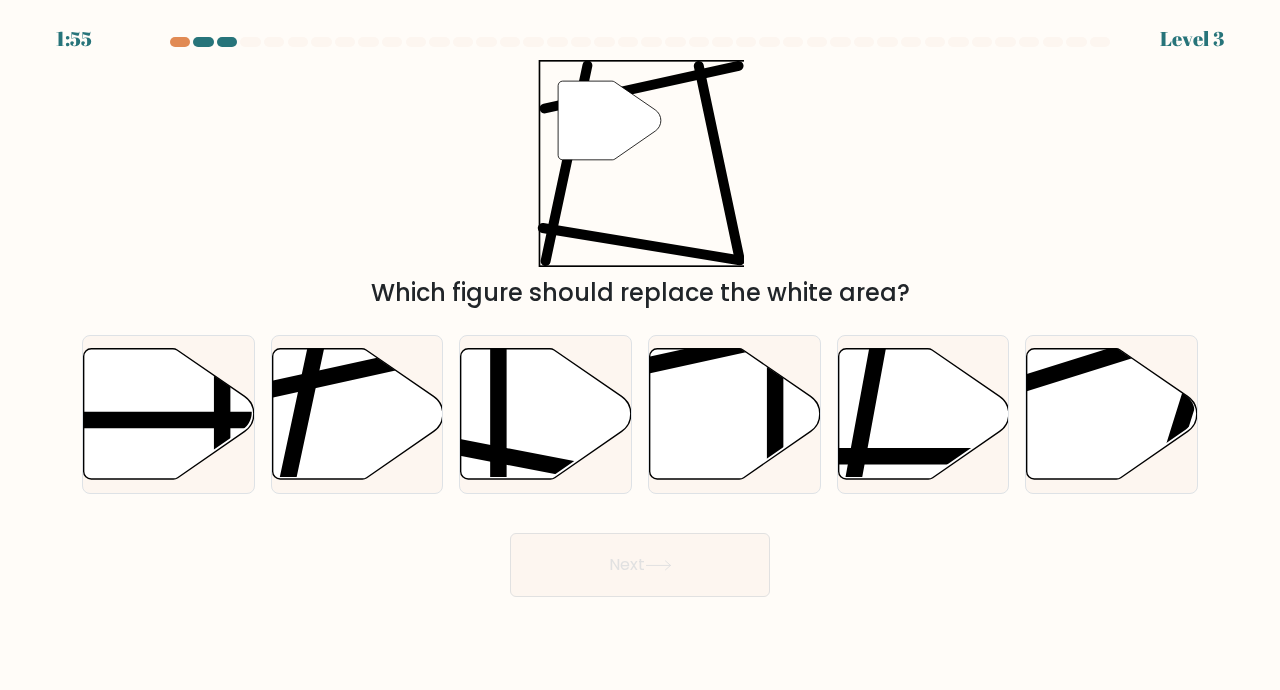 click 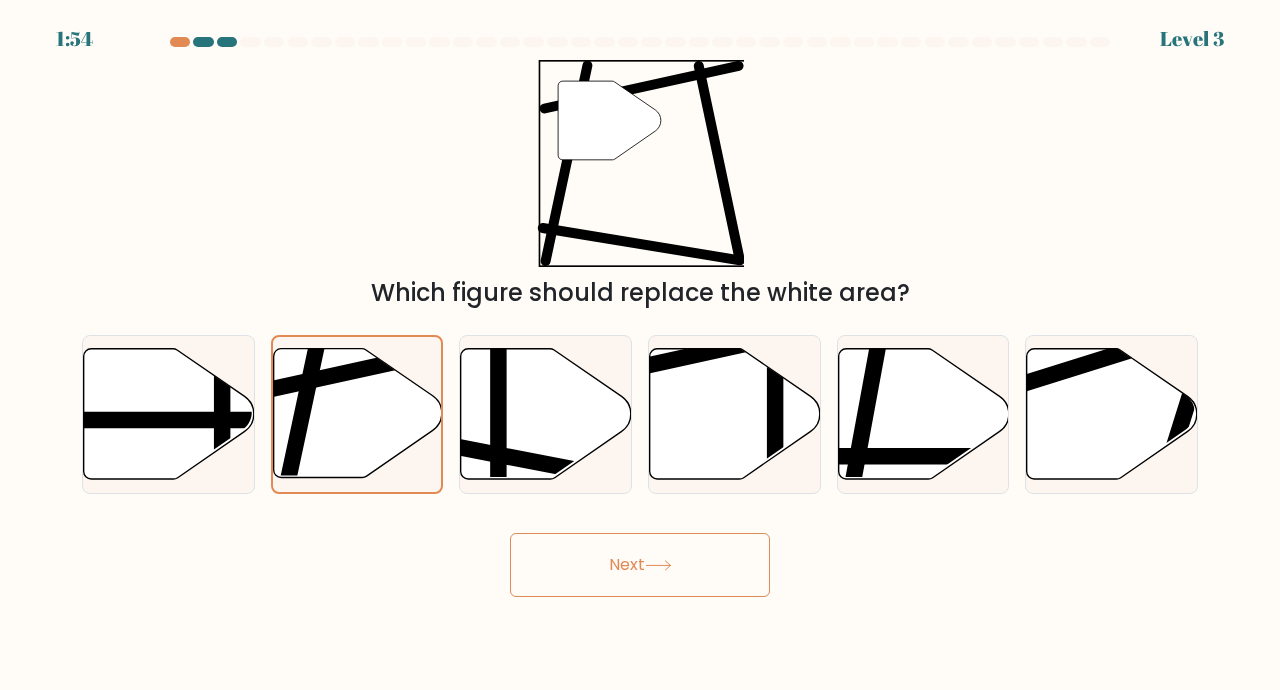 click on "Next" at bounding box center (640, 565) 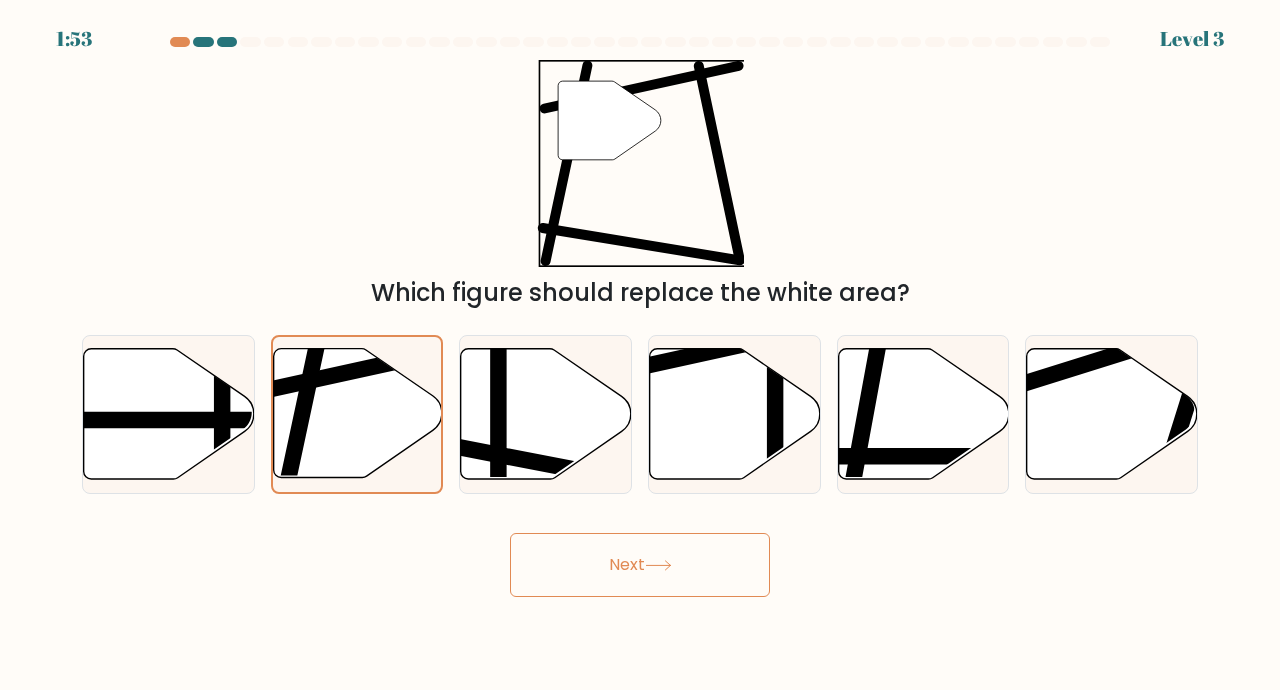 click 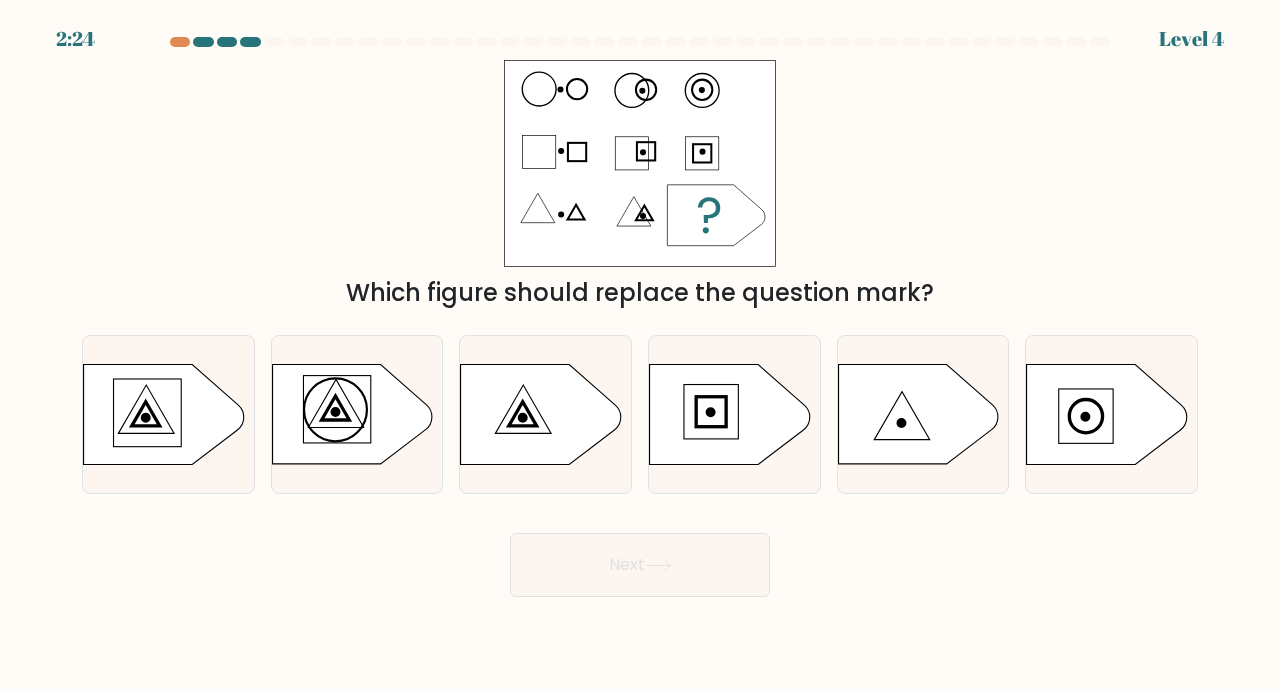 click 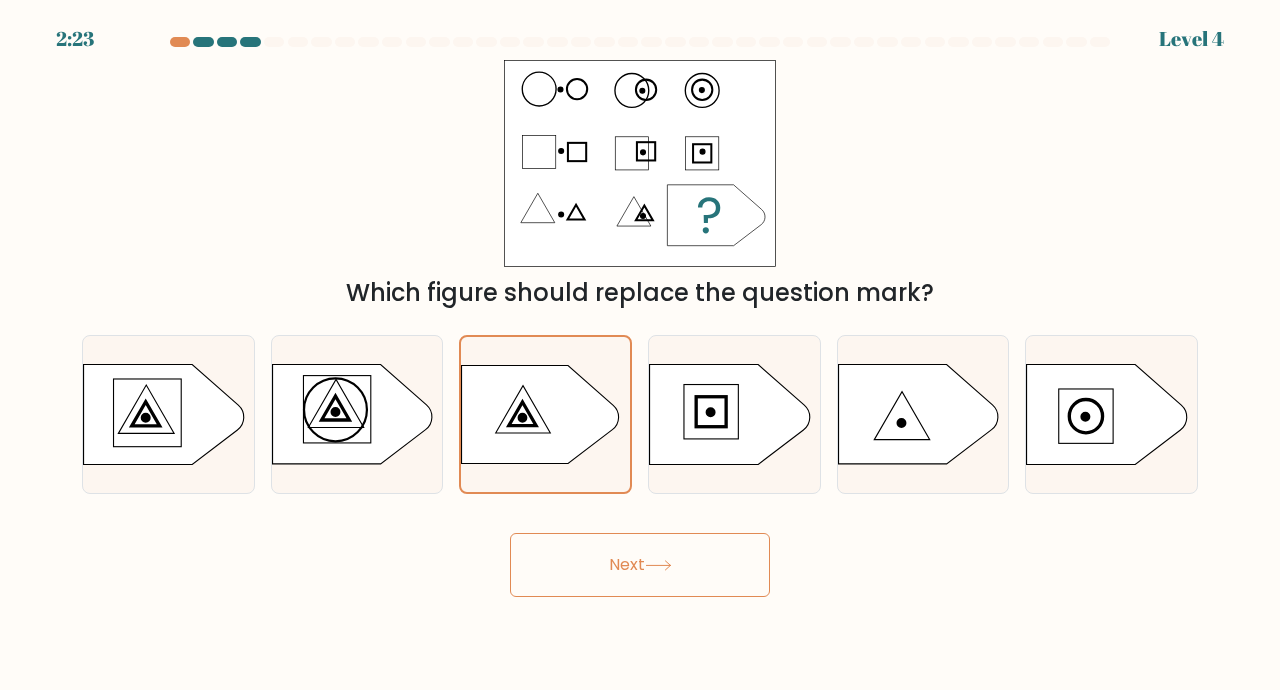 click on "Next" at bounding box center (640, 565) 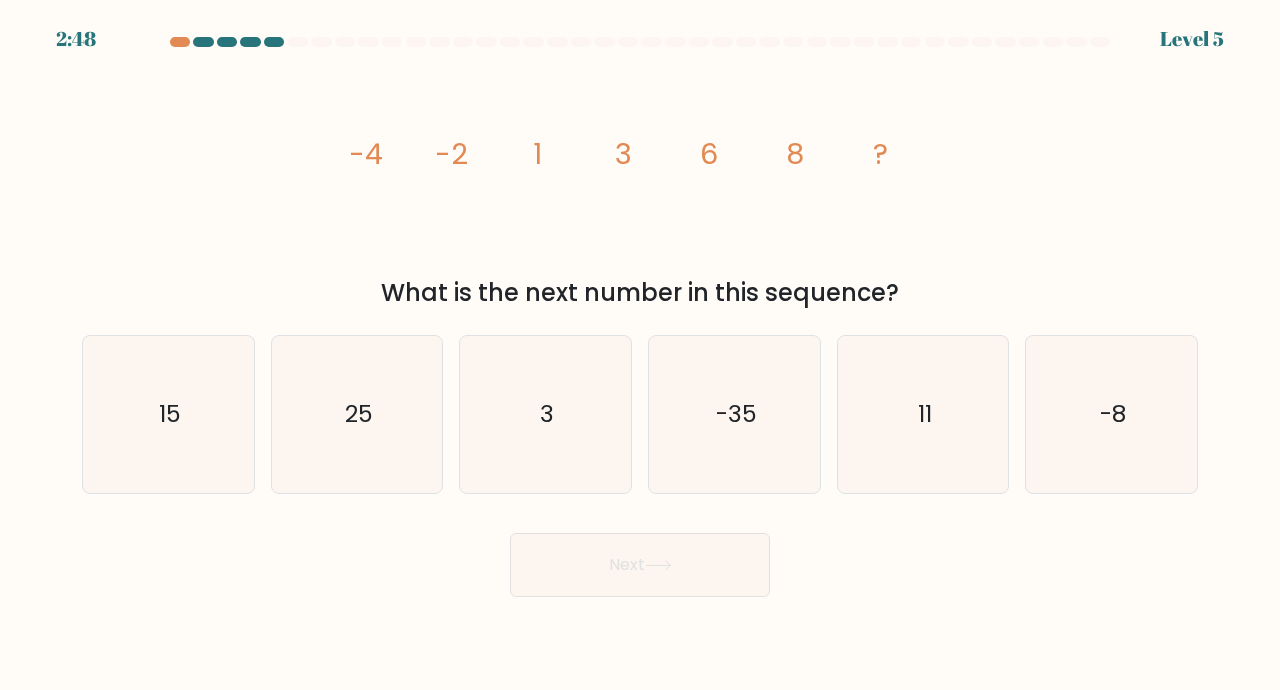 click on "11" 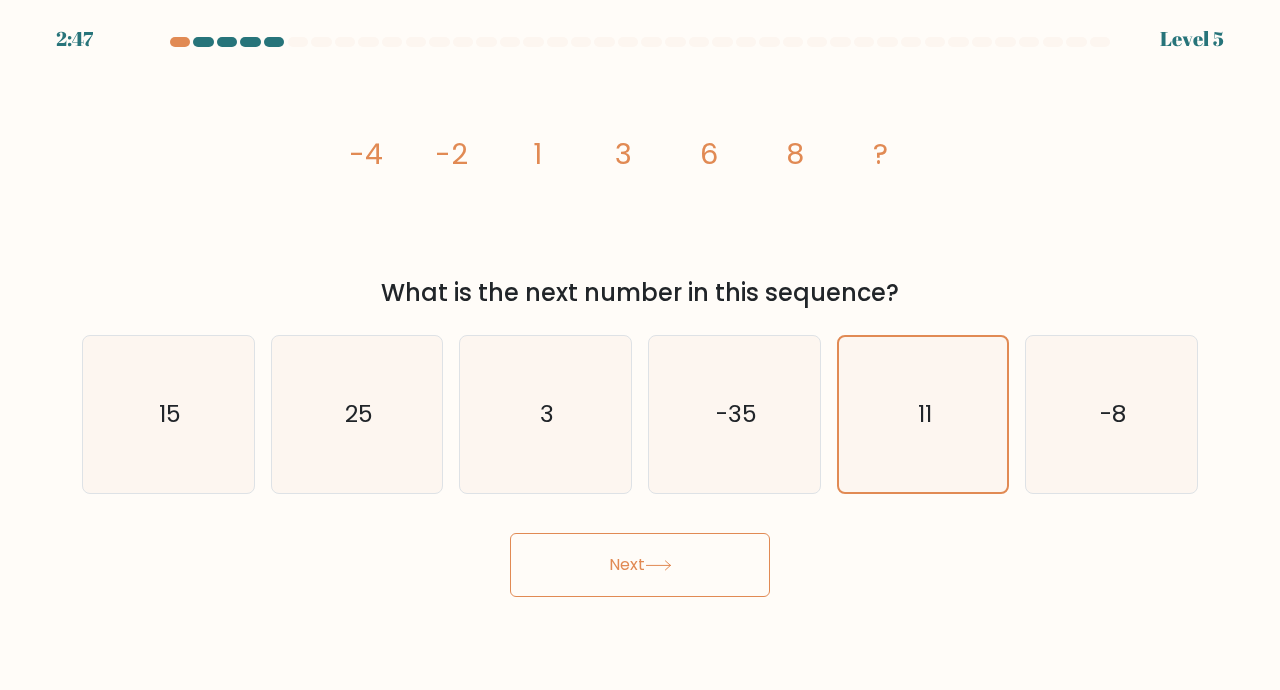 click on "Next" at bounding box center [640, 565] 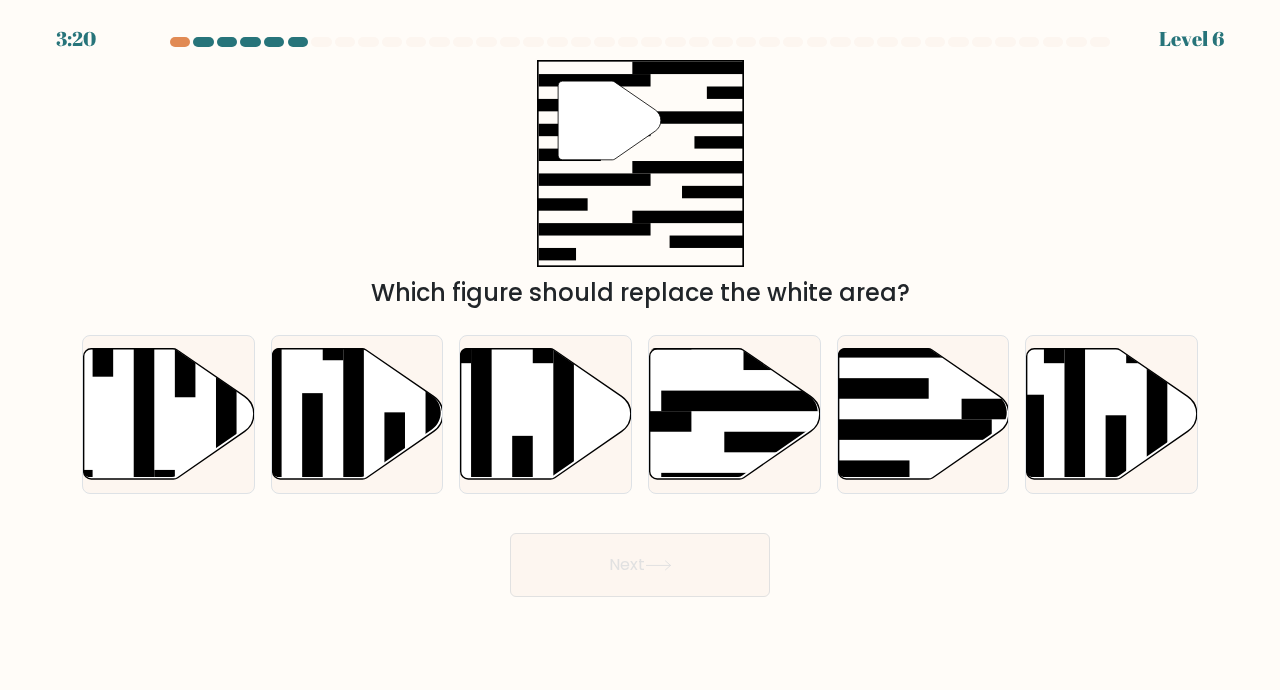 click 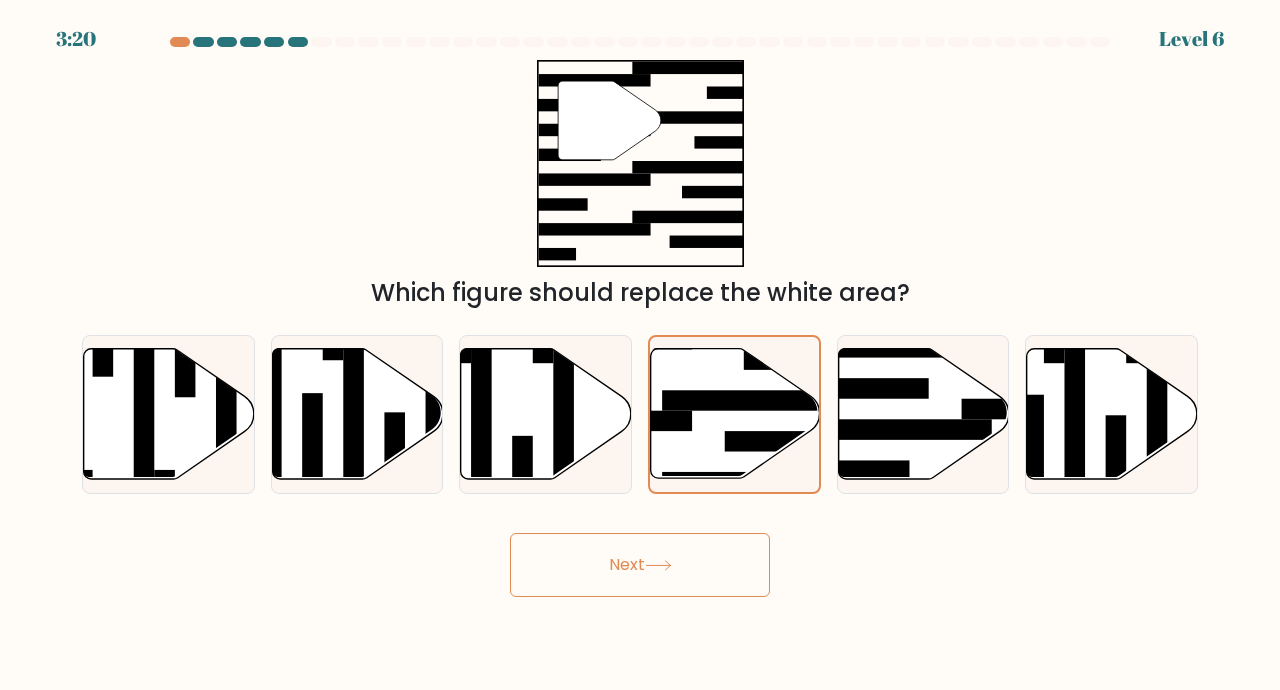 click on "Next" at bounding box center (640, 565) 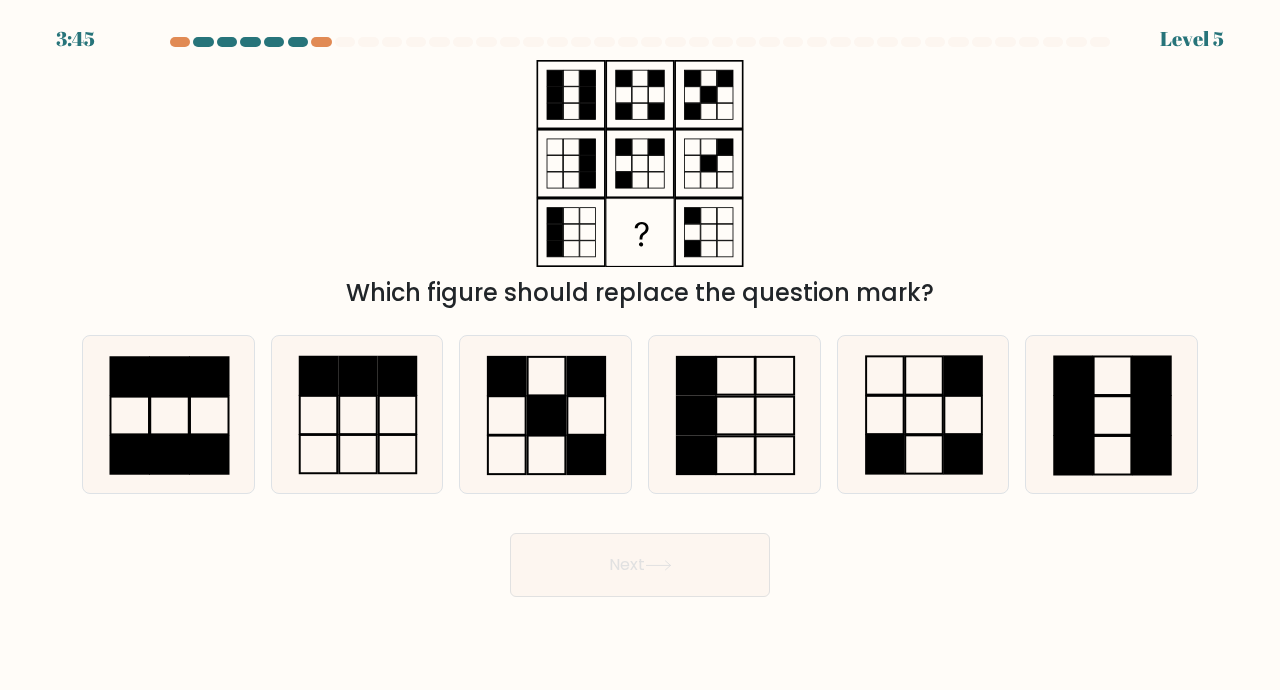 click 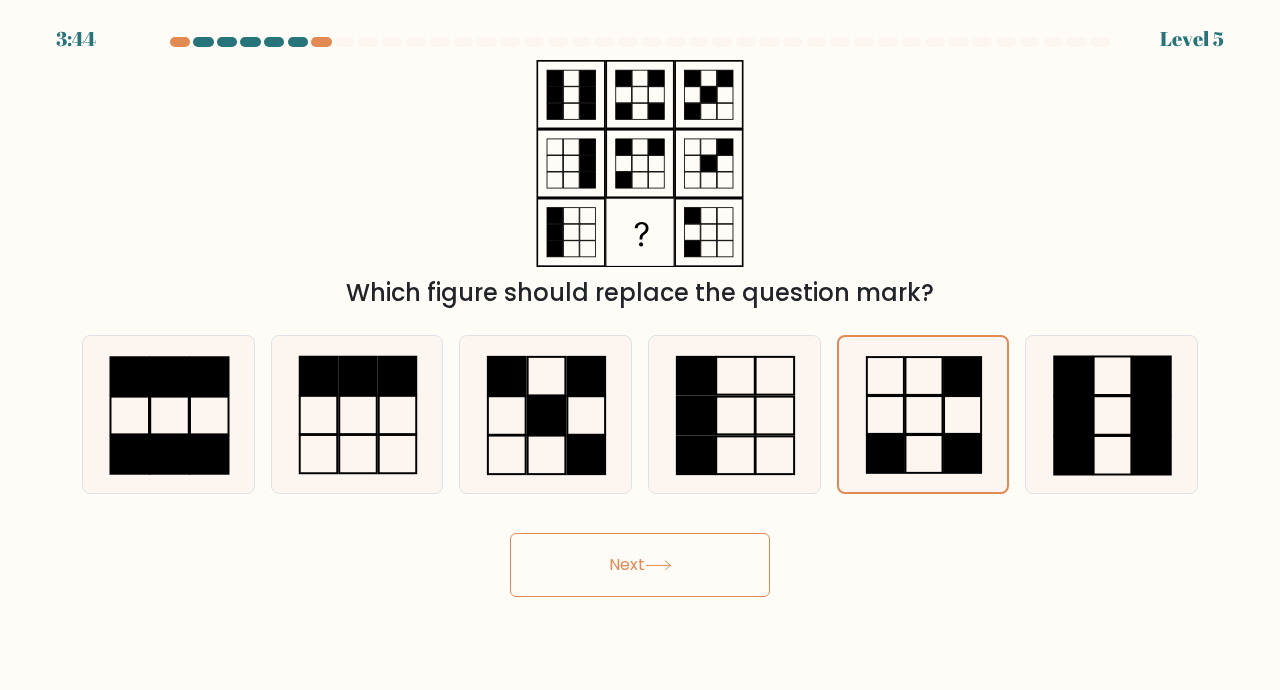 click on "Next" at bounding box center [640, 565] 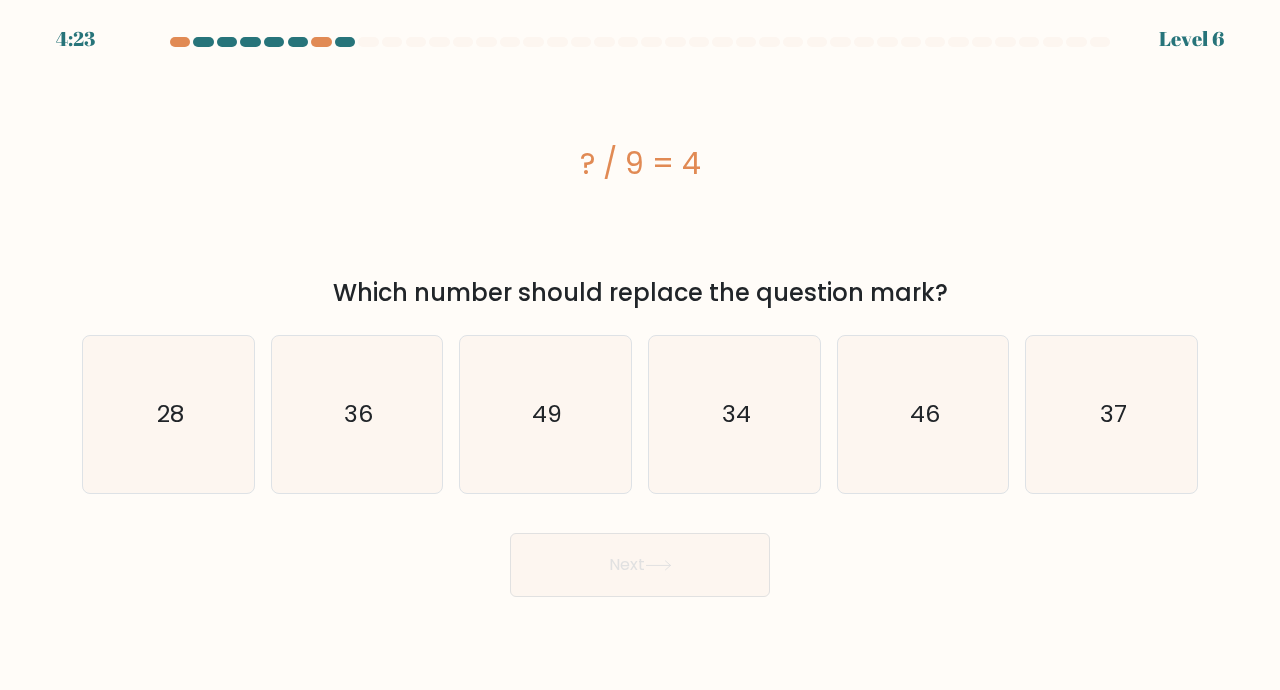 click on "36" 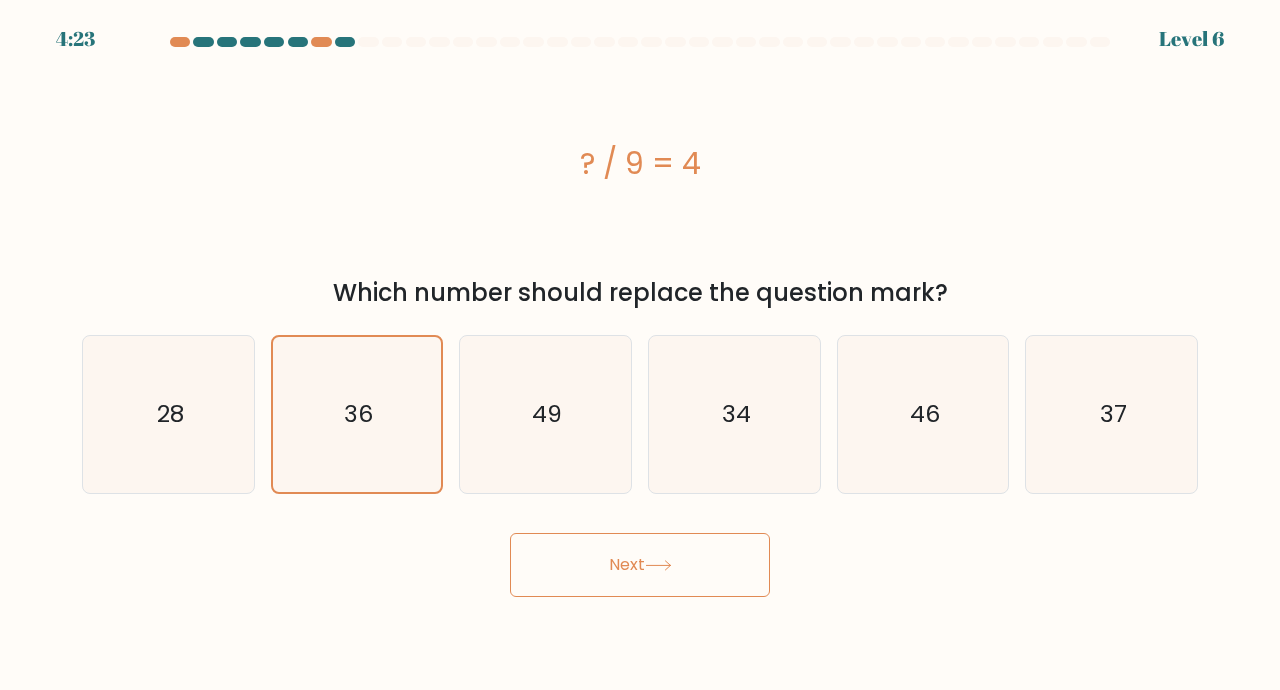 click on "Next" at bounding box center [640, 565] 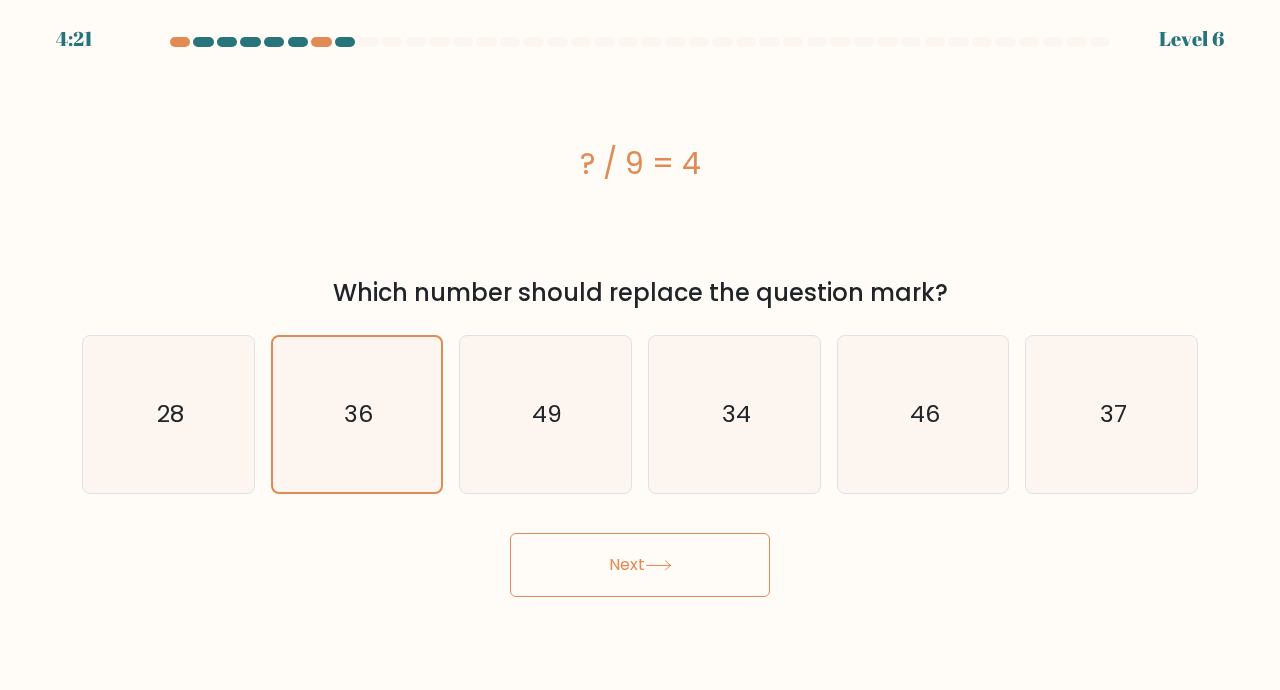 click on "Next" at bounding box center [640, 565] 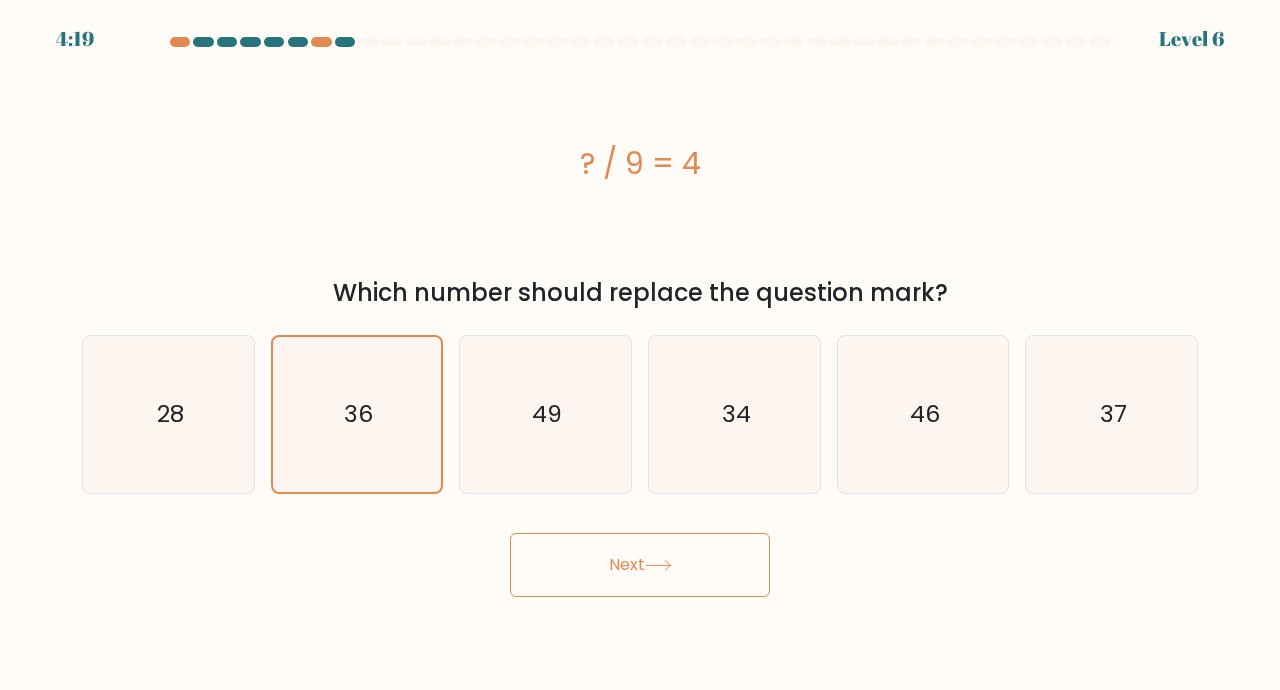 click on "Next" at bounding box center [640, 565] 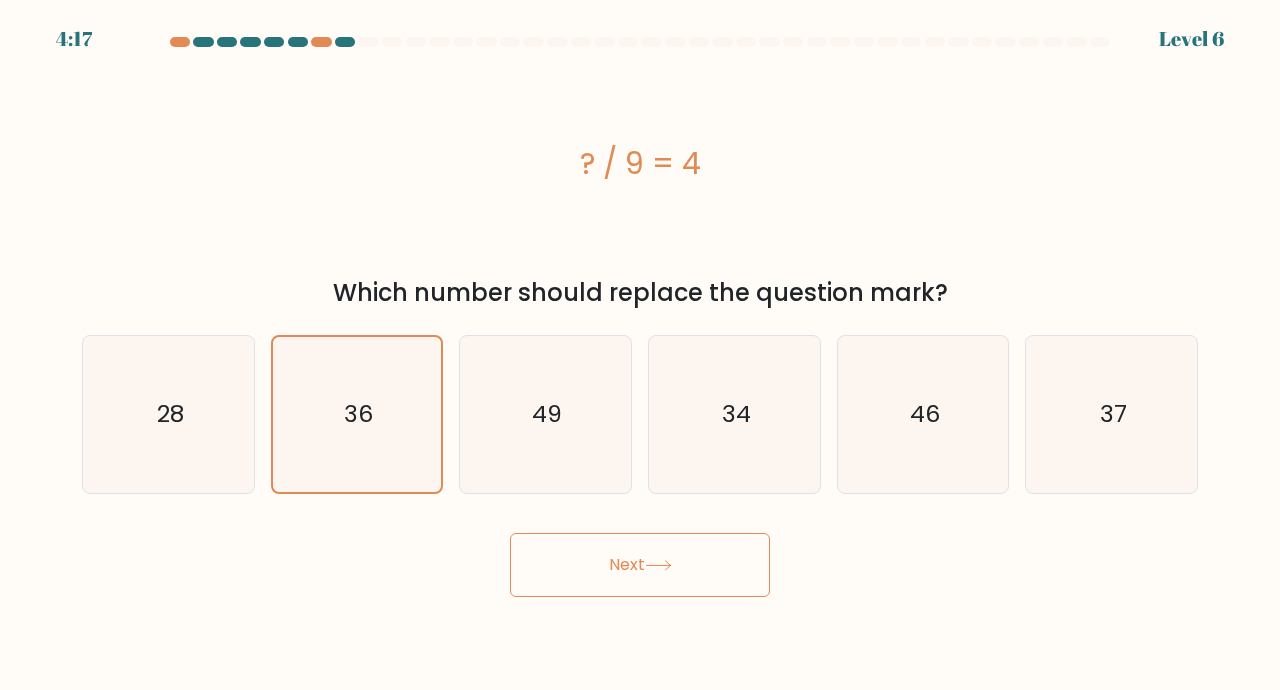 click on "Next" at bounding box center [640, 565] 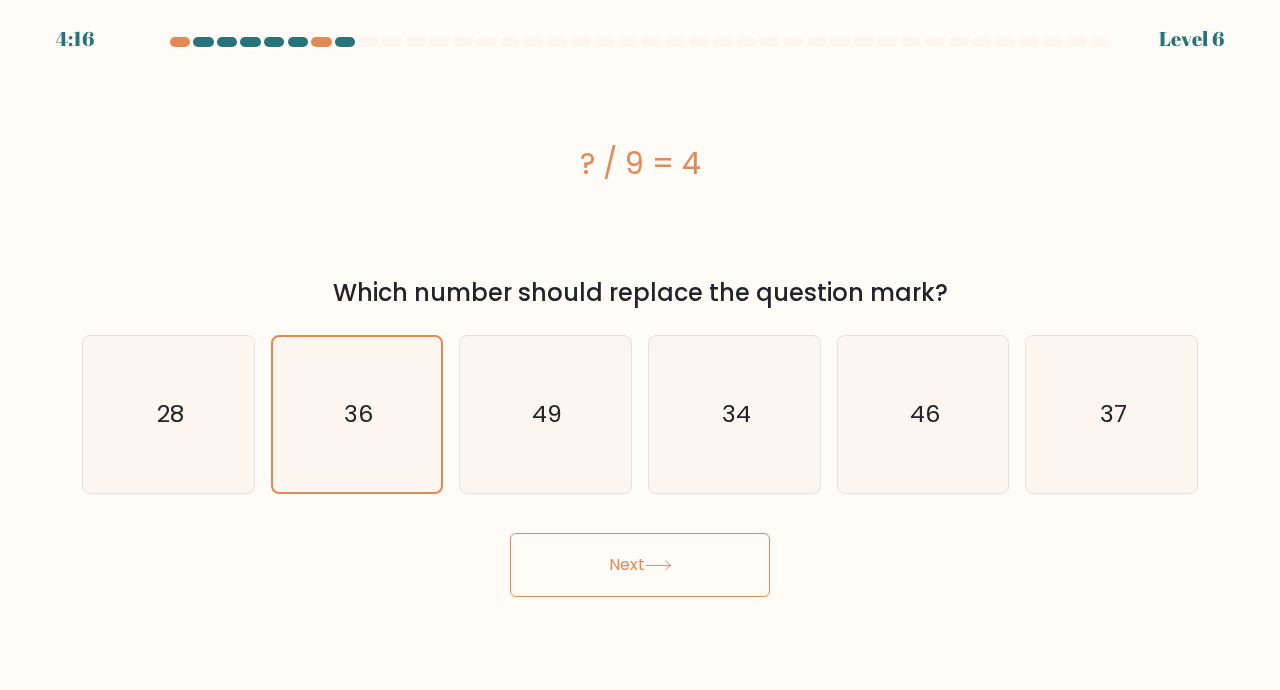 click on "Next" at bounding box center (640, 565) 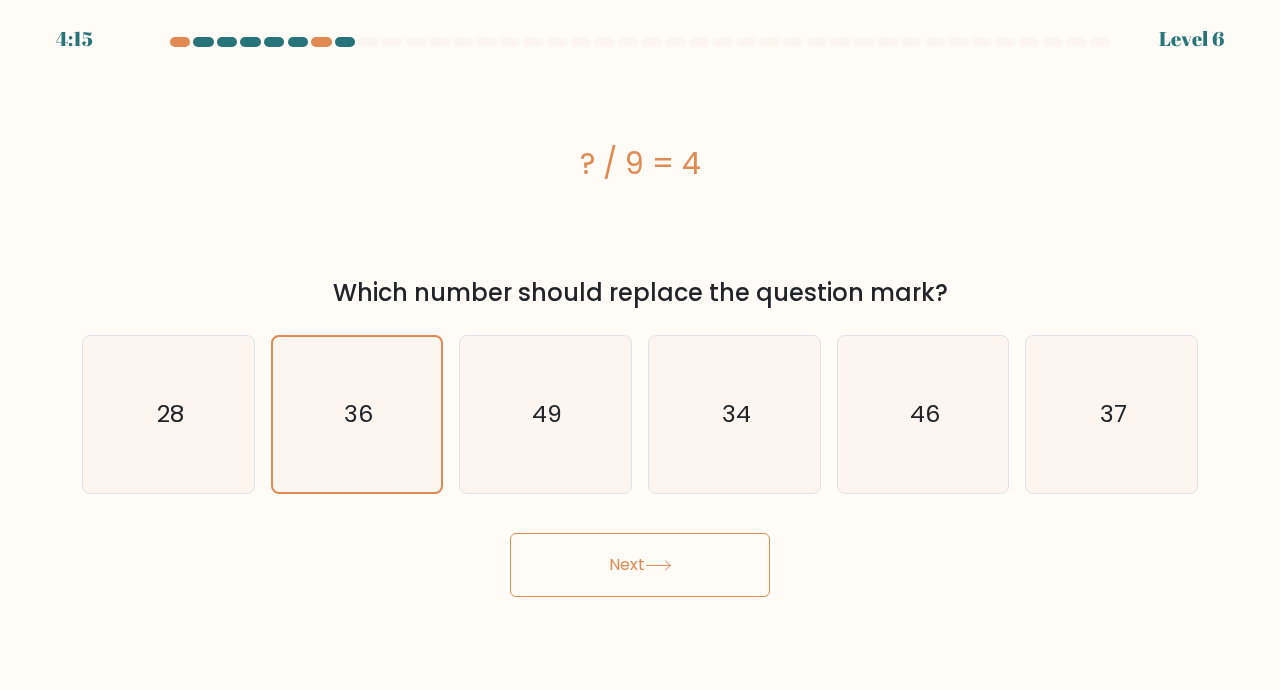 click on "Next" at bounding box center (640, 565) 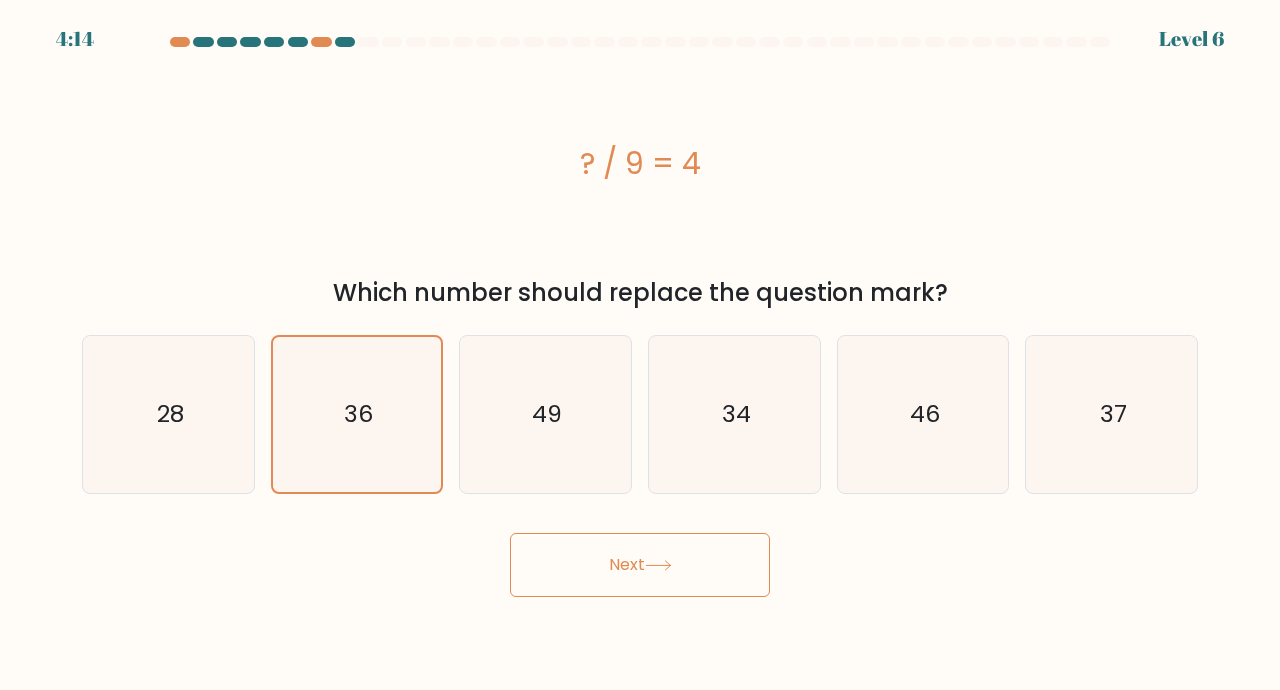 click on "Next" at bounding box center (640, 565) 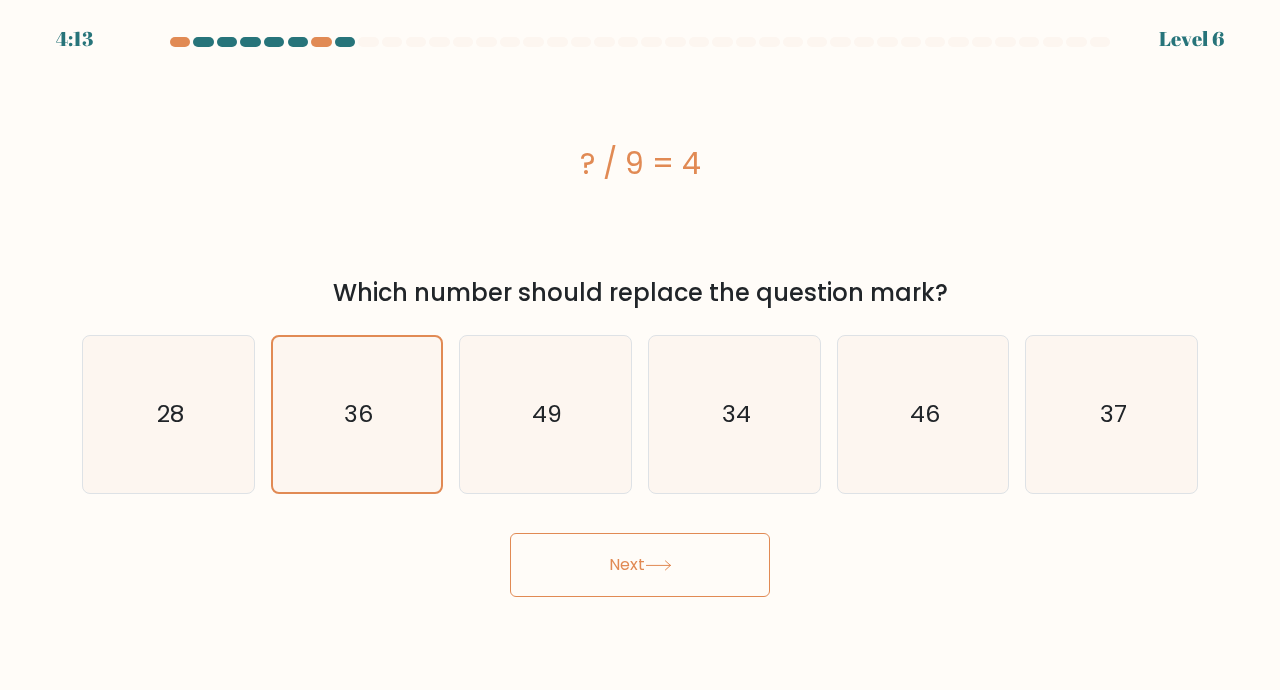 click on "49" 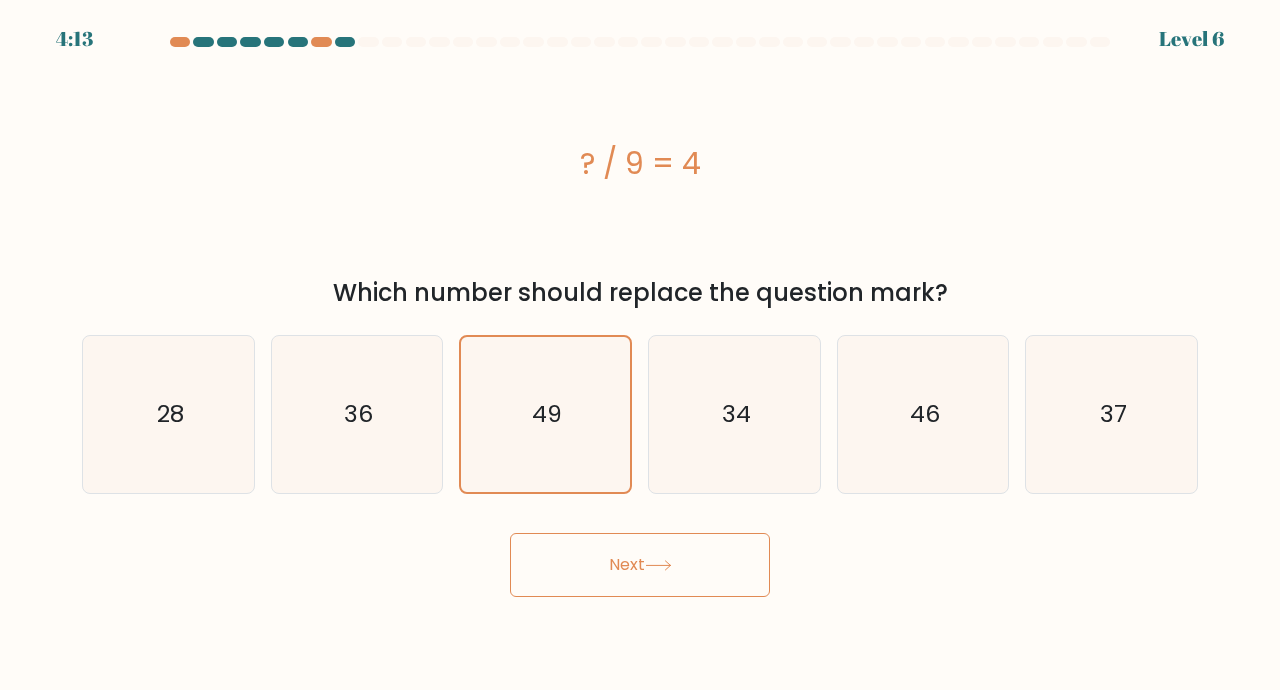 click on "36" 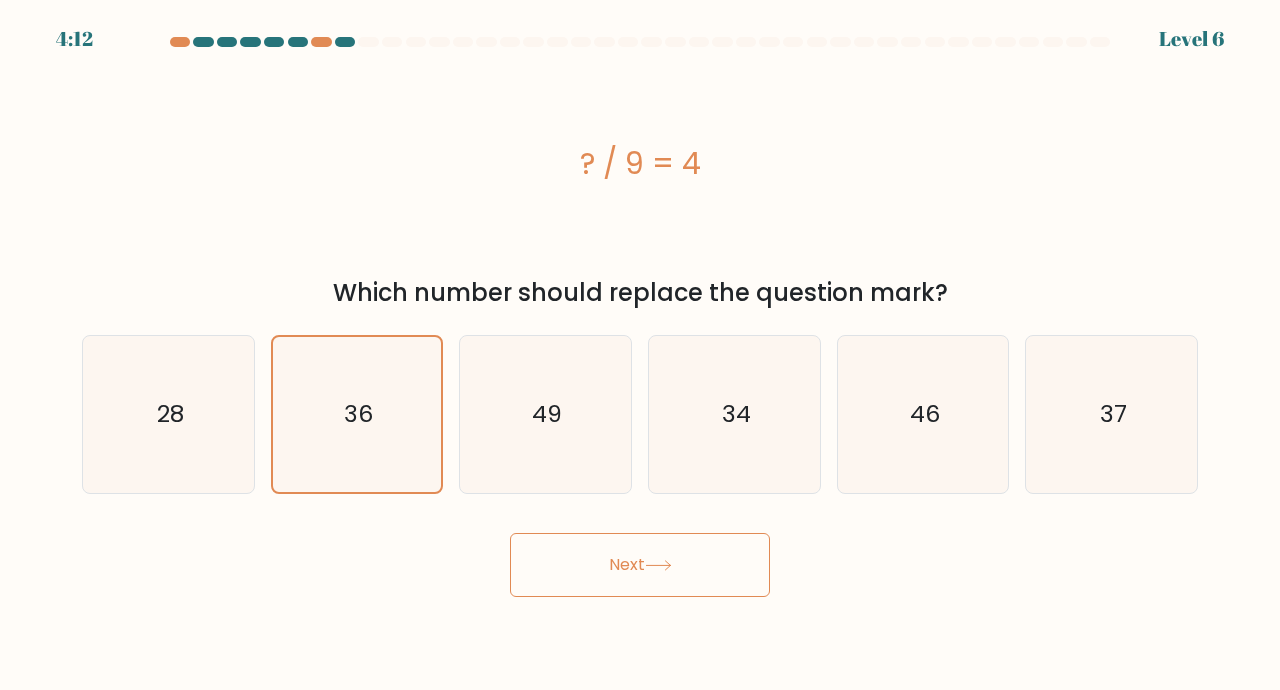 click on "Next" at bounding box center [640, 565] 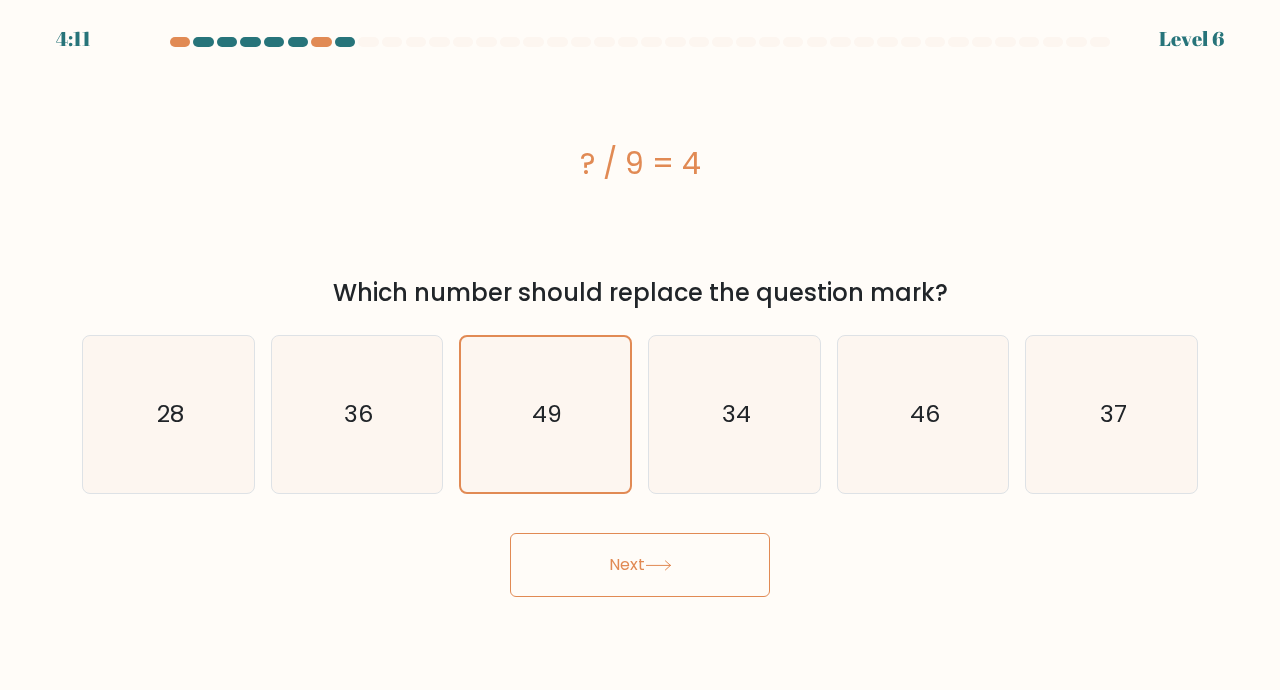 click on "Next" at bounding box center [640, 565] 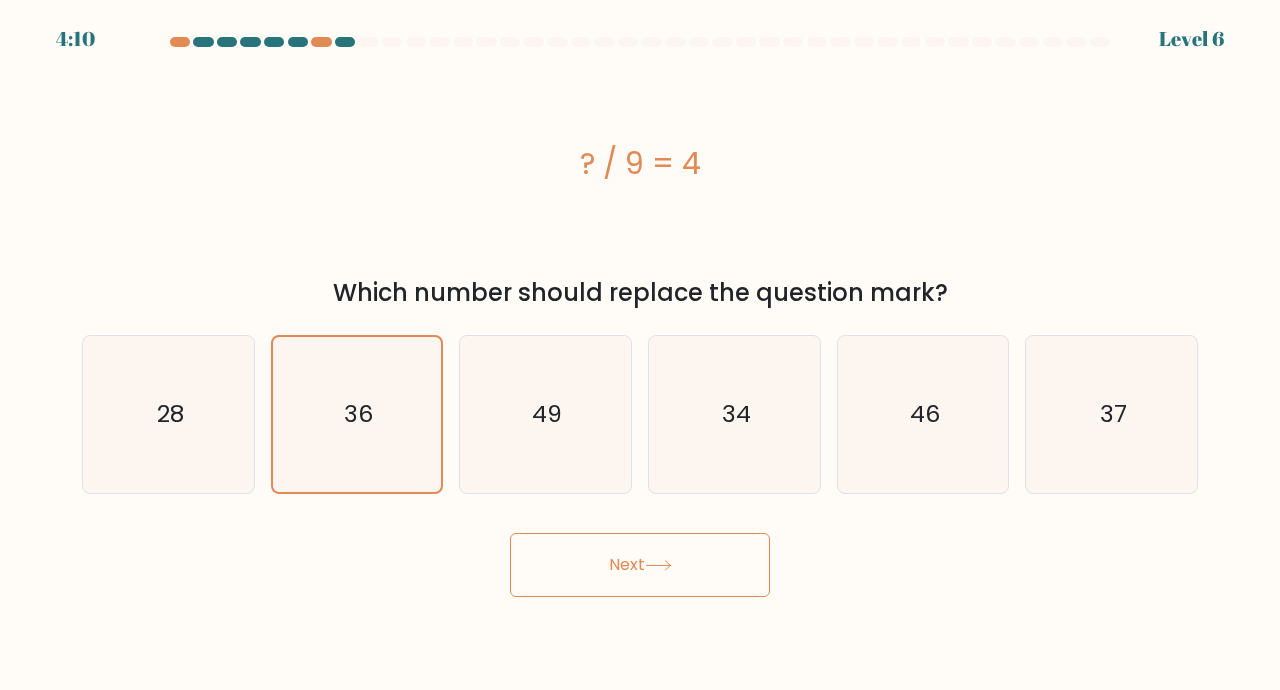 click on "Next" at bounding box center [640, 565] 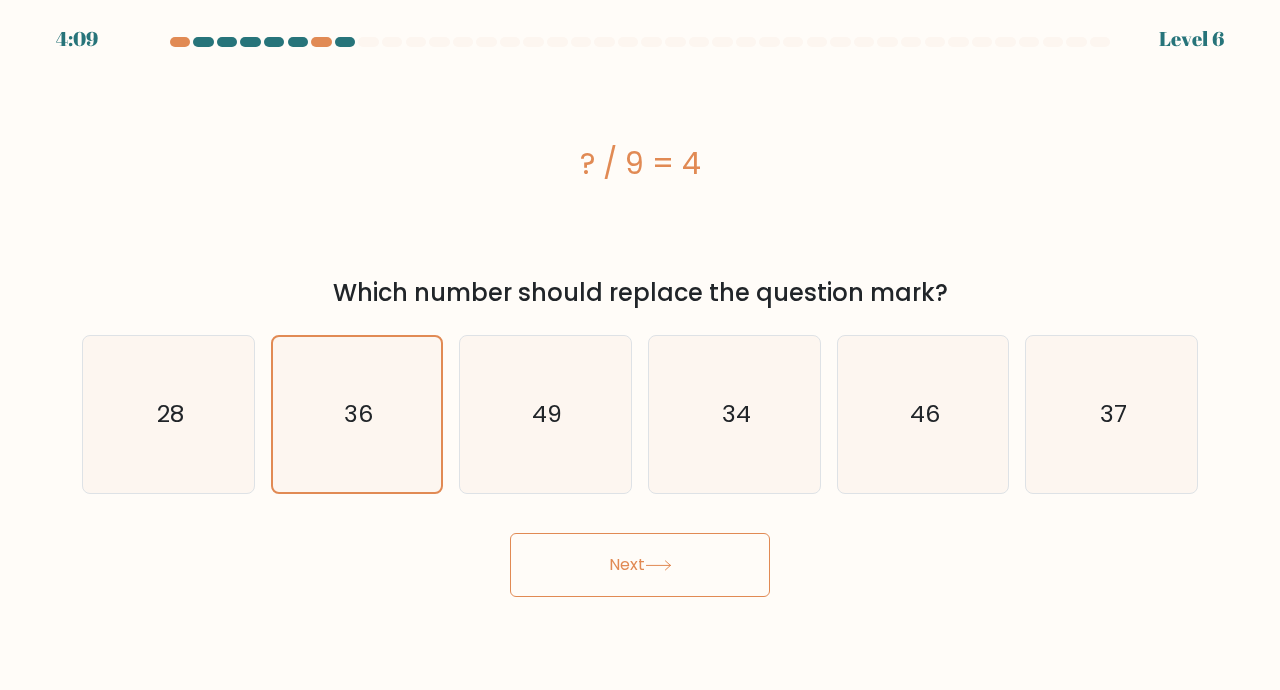 click on "Next" at bounding box center (640, 565) 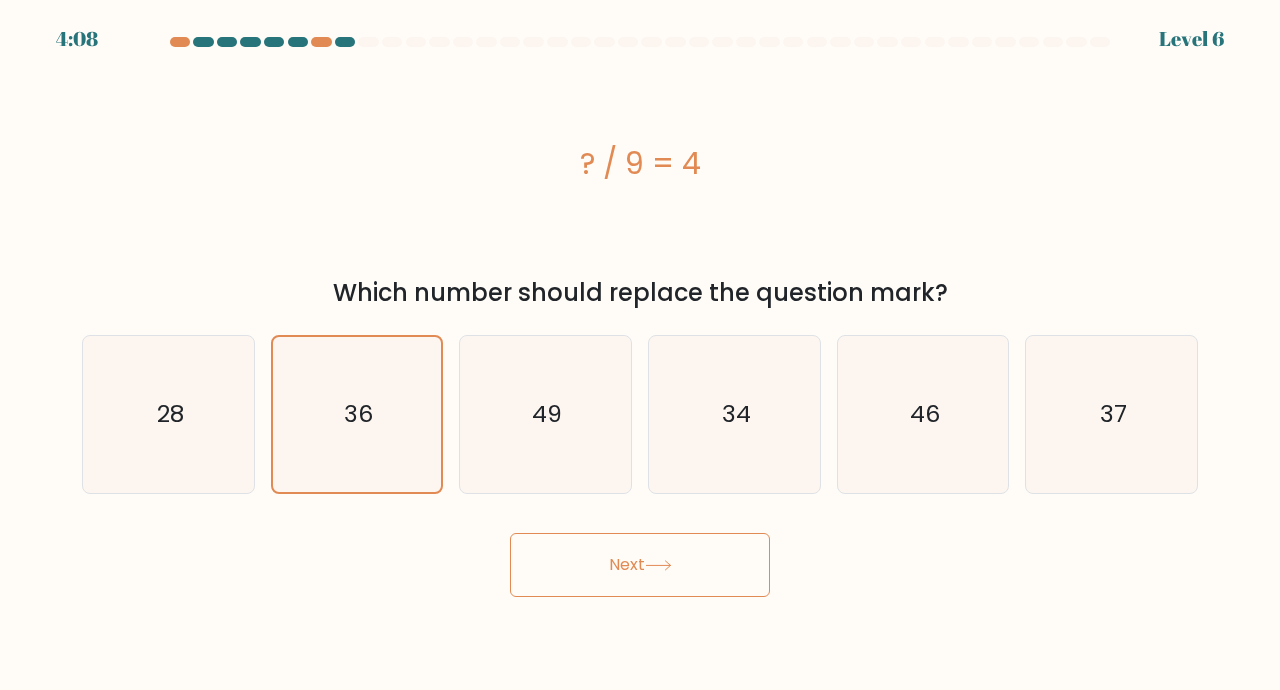 click on "Next" at bounding box center (640, 565) 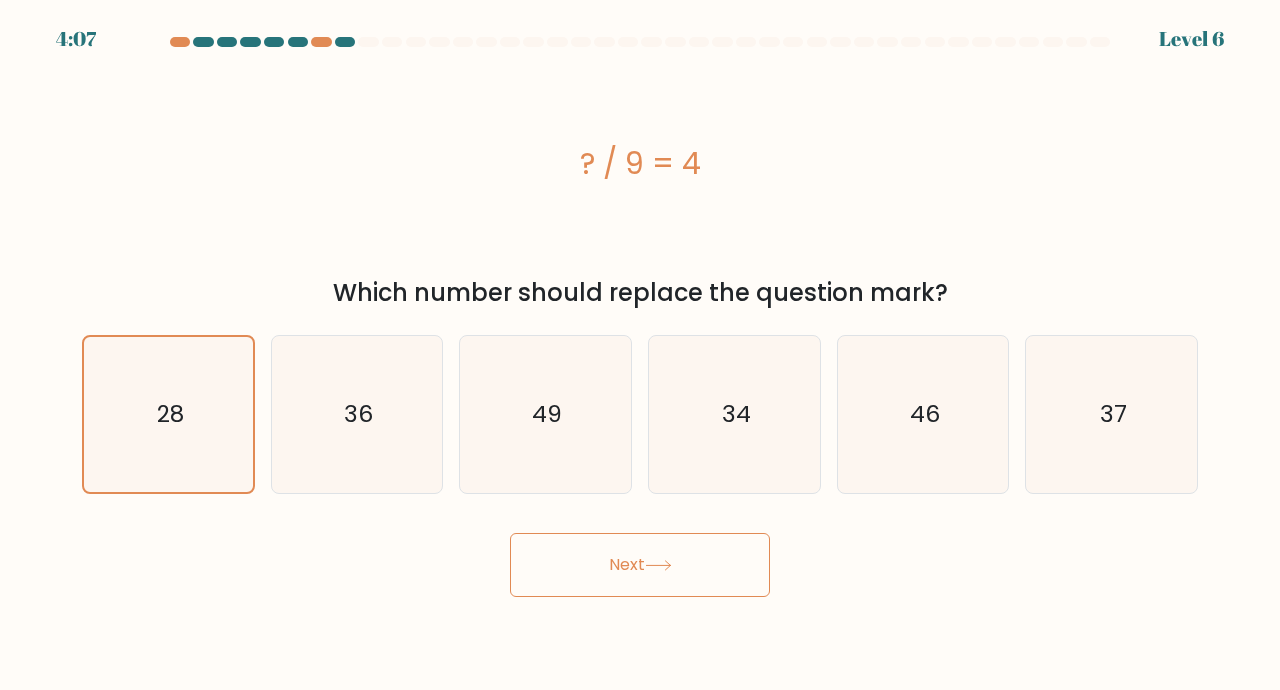 click on "Next" at bounding box center (640, 565) 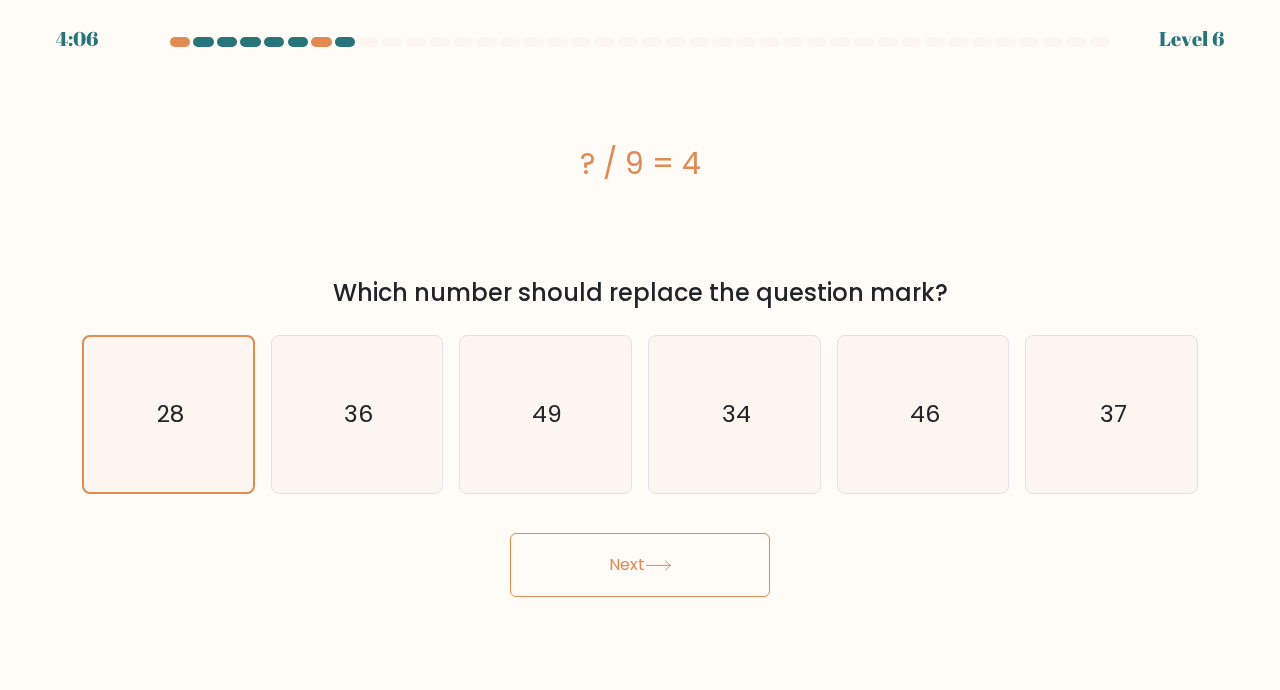 click on "Next" at bounding box center (640, 565) 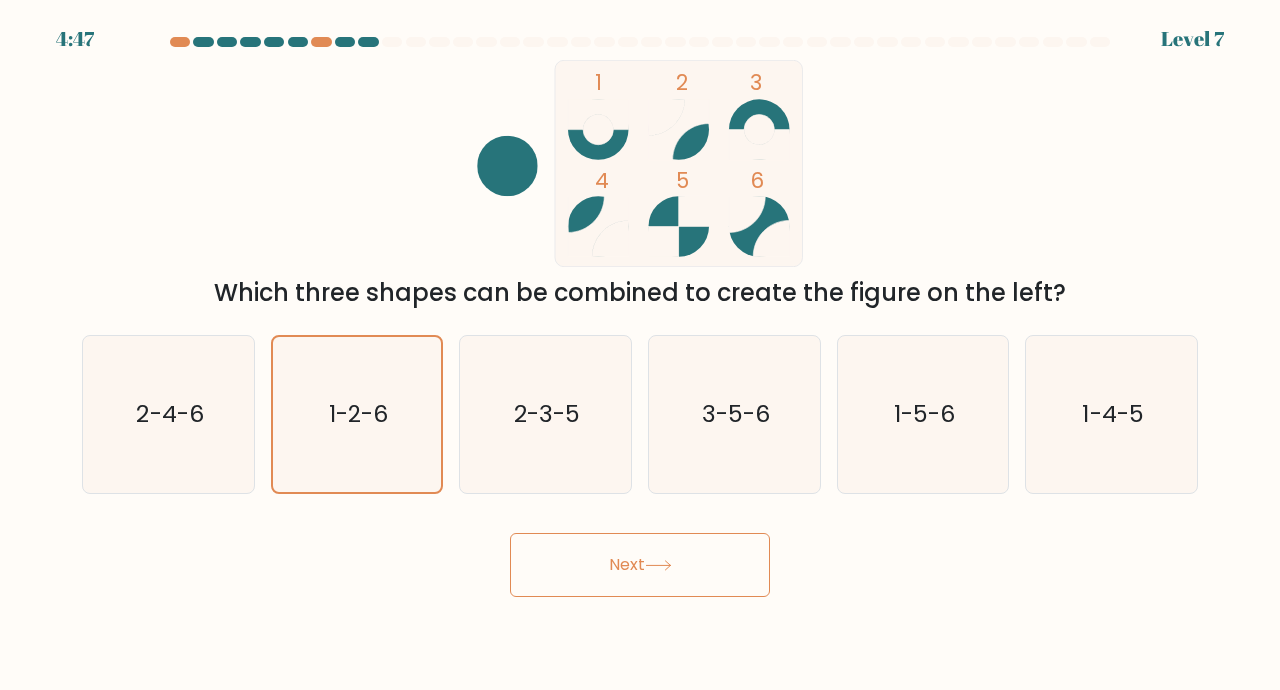 click on "2-3-5" 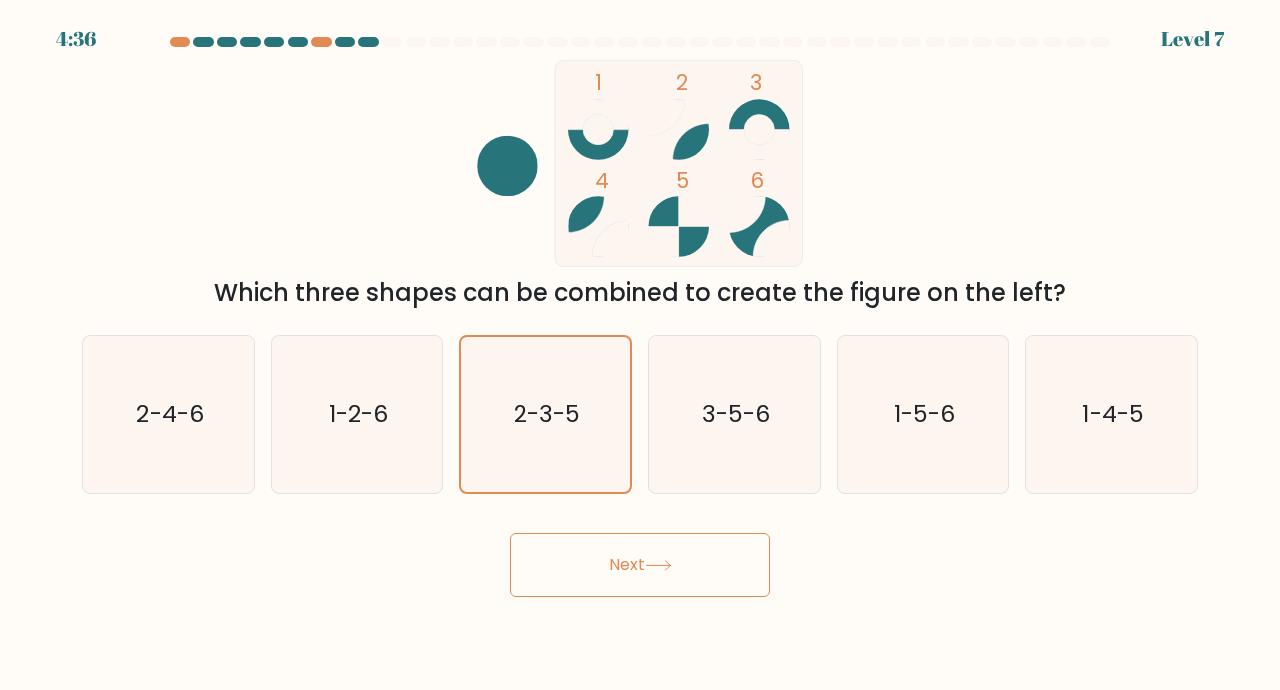 click on "Next" at bounding box center [640, 565] 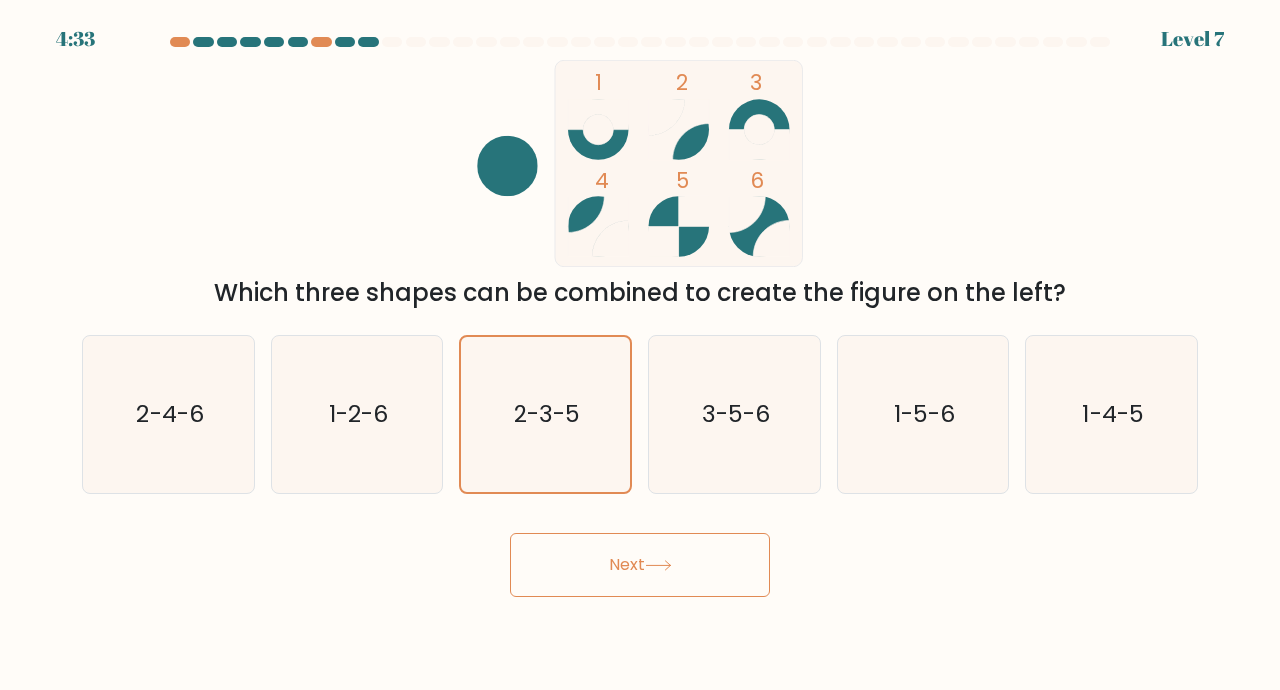 click on "Next" at bounding box center (640, 565) 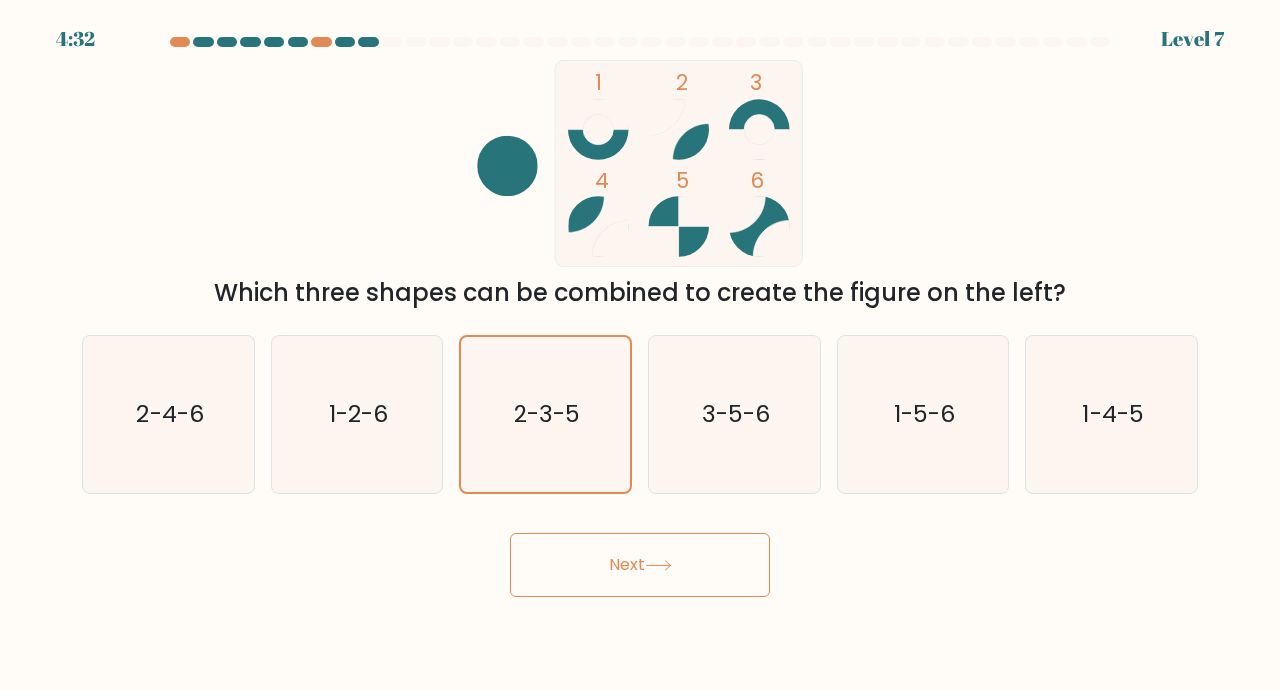 click on "Next" at bounding box center (640, 565) 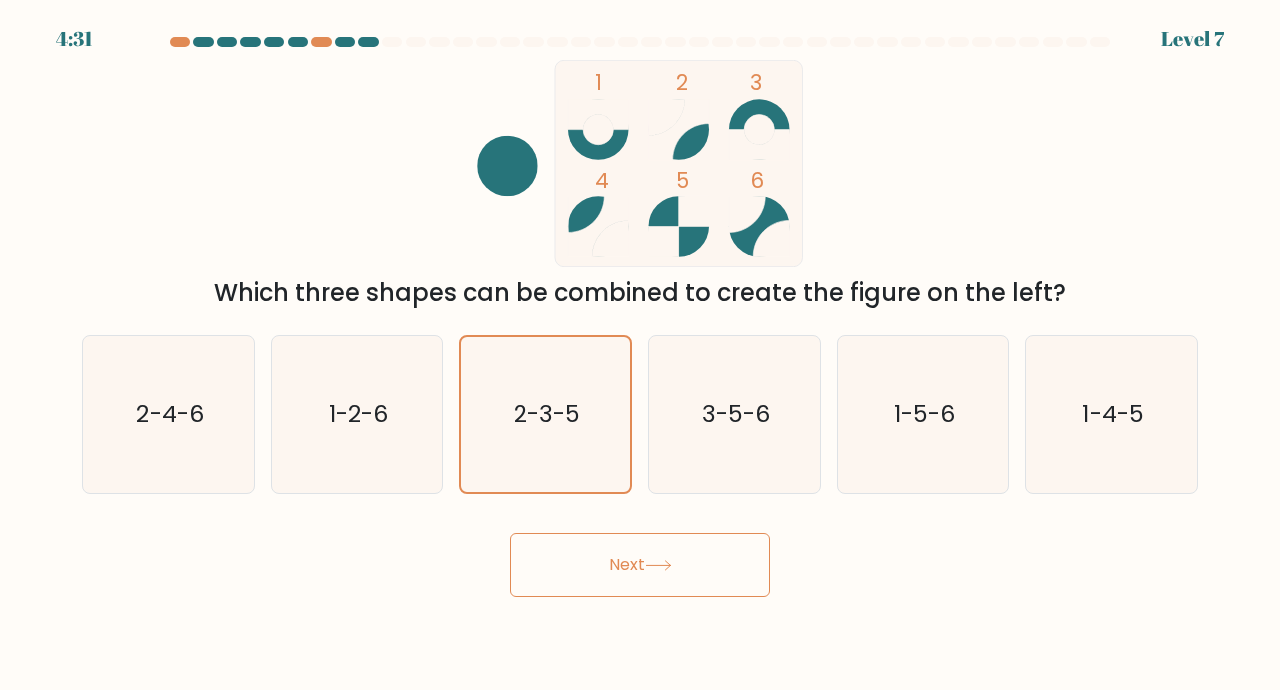 click on "Next" at bounding box center [640, 565] 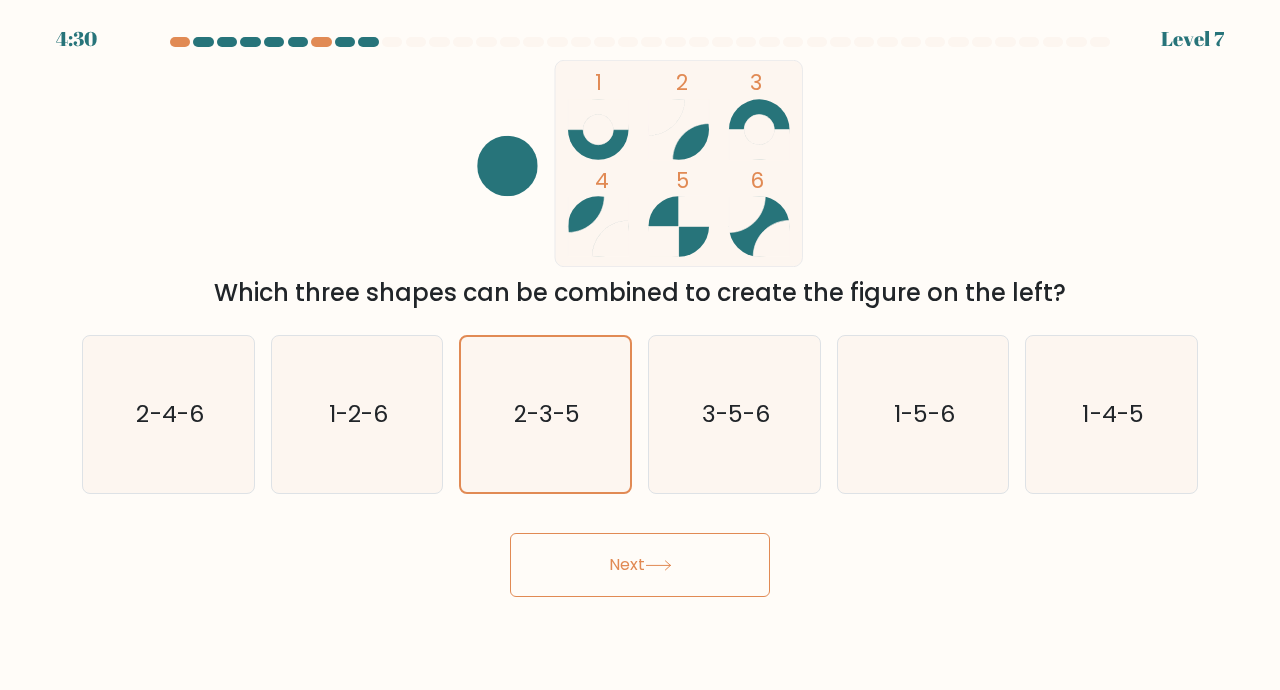 click on "Next" at bounding box center [640, 565] 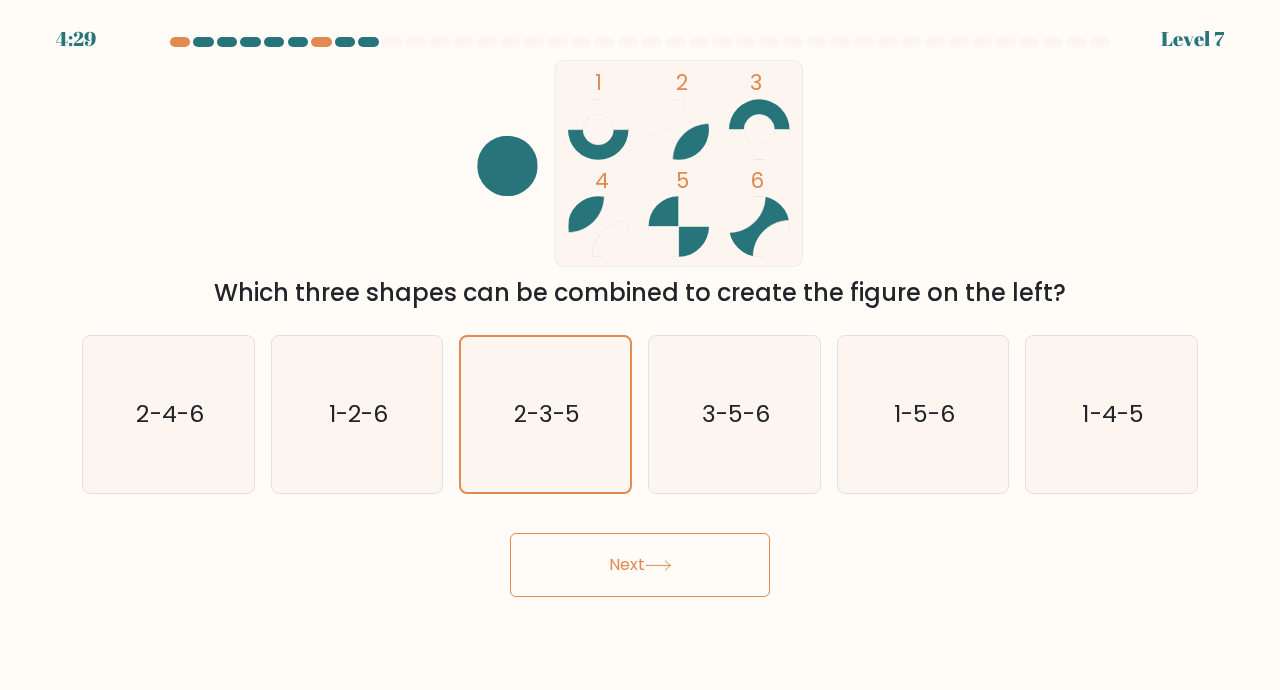 click on "Next" at bounding box center (640, 565) 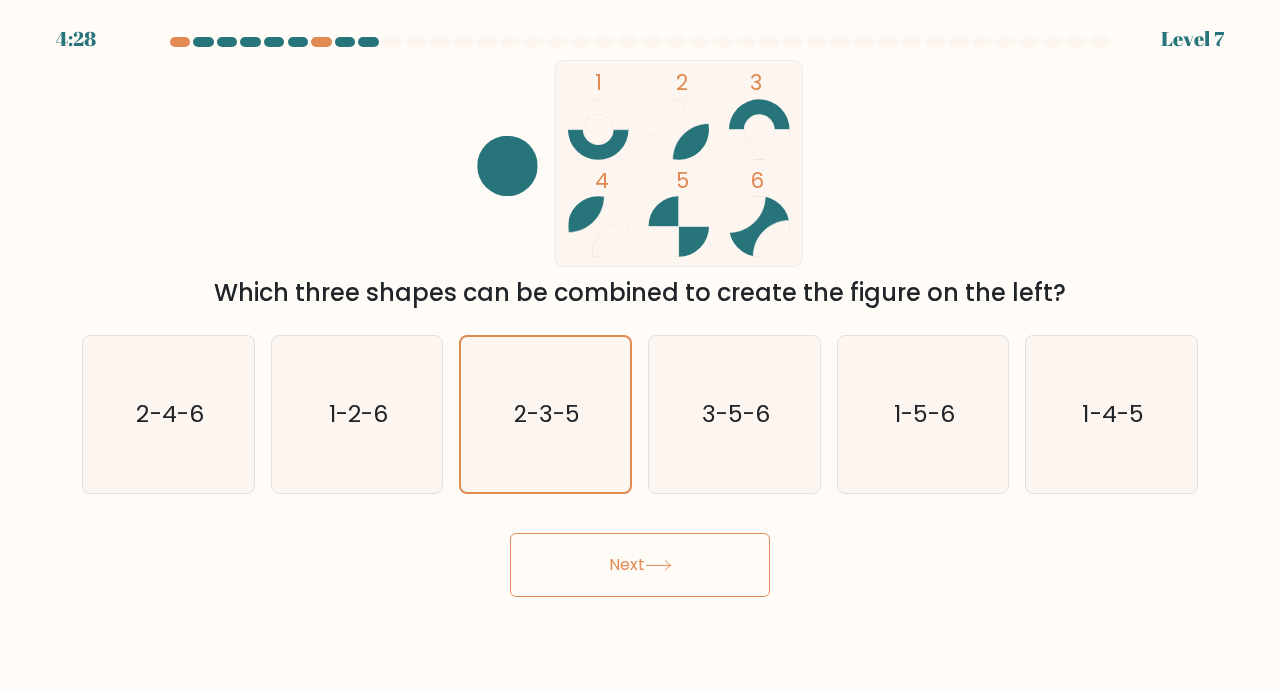 scroll, scrollTop: 17, scrollLeft: 0, axis: vertical 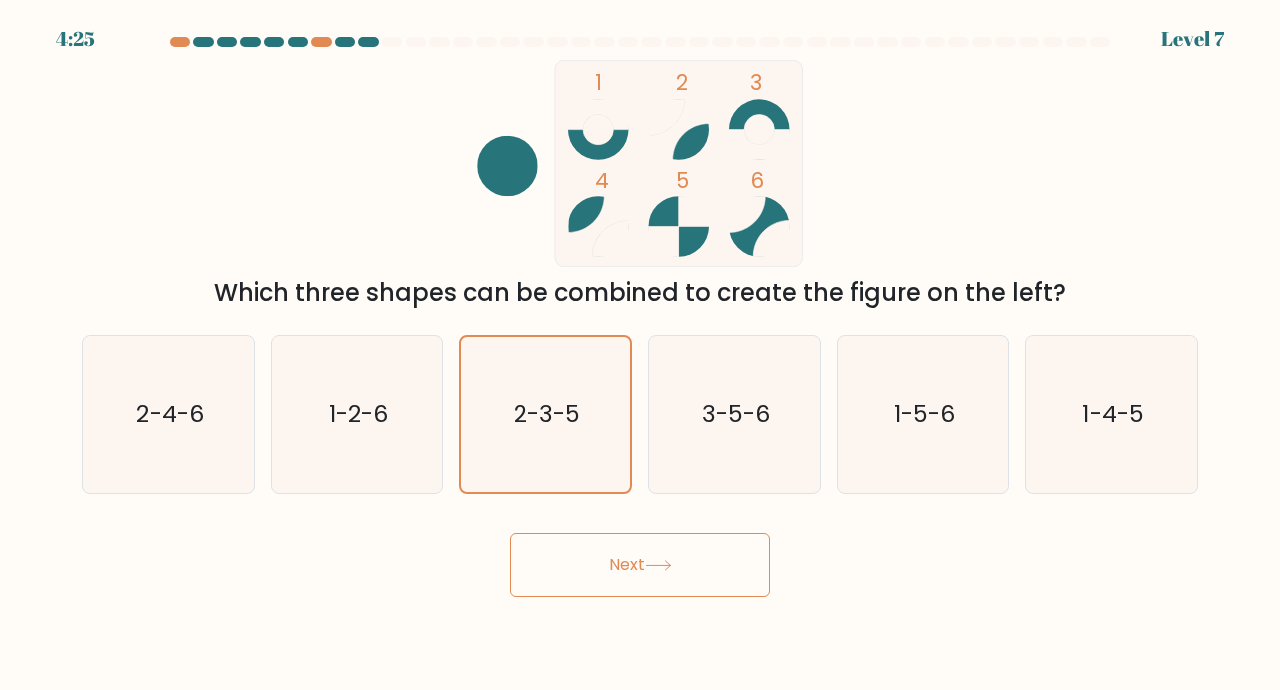 click on "Next" at bounding box center [640, 565] 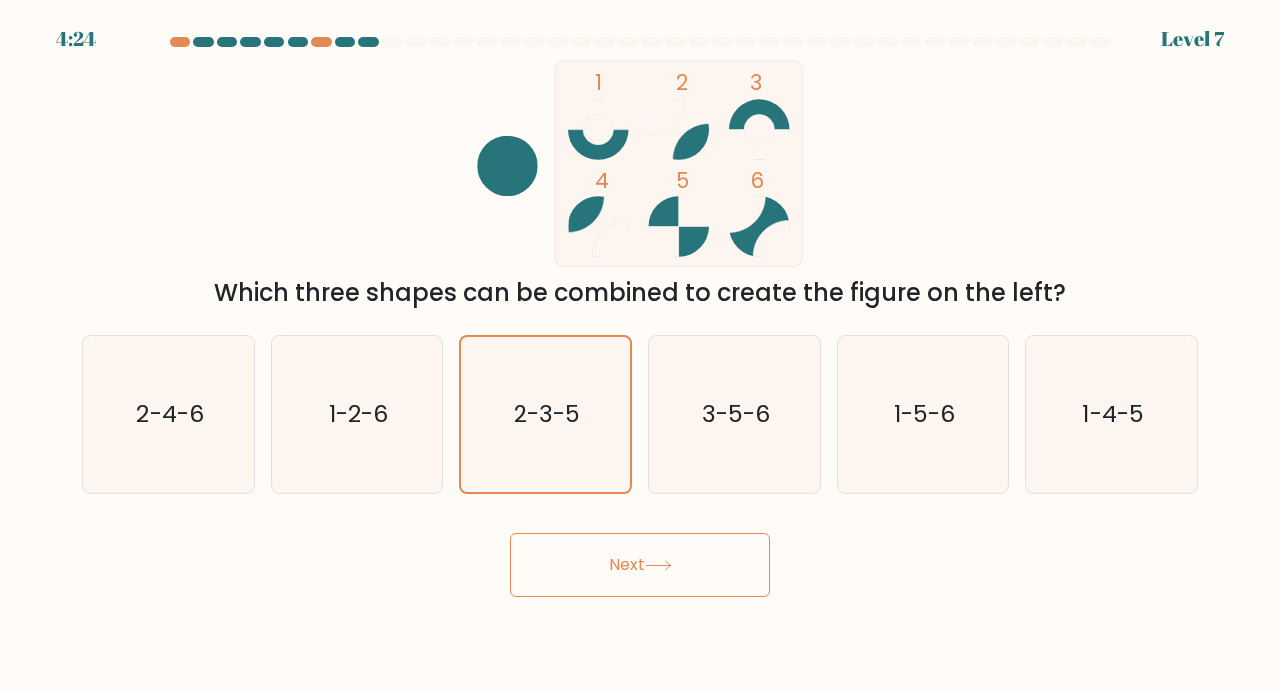 click on "Next" at bounding box center [640, 565] 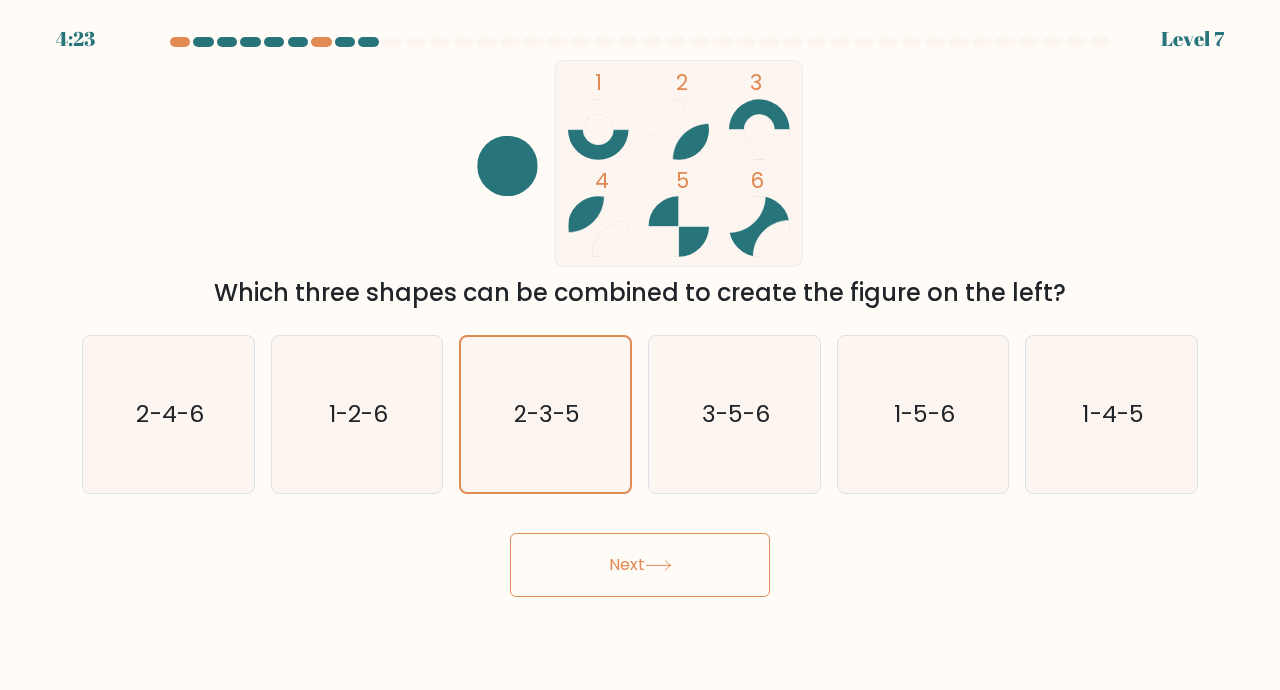 click on "Next" at bounding box center [640, 565] 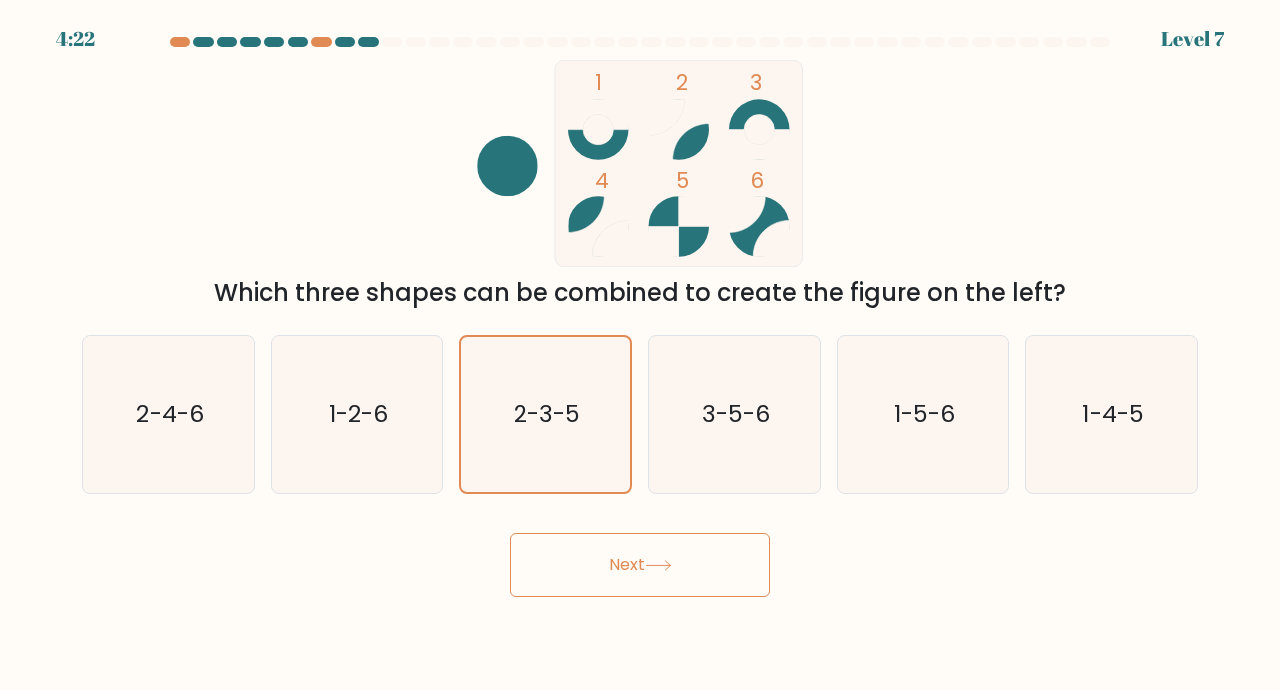 click 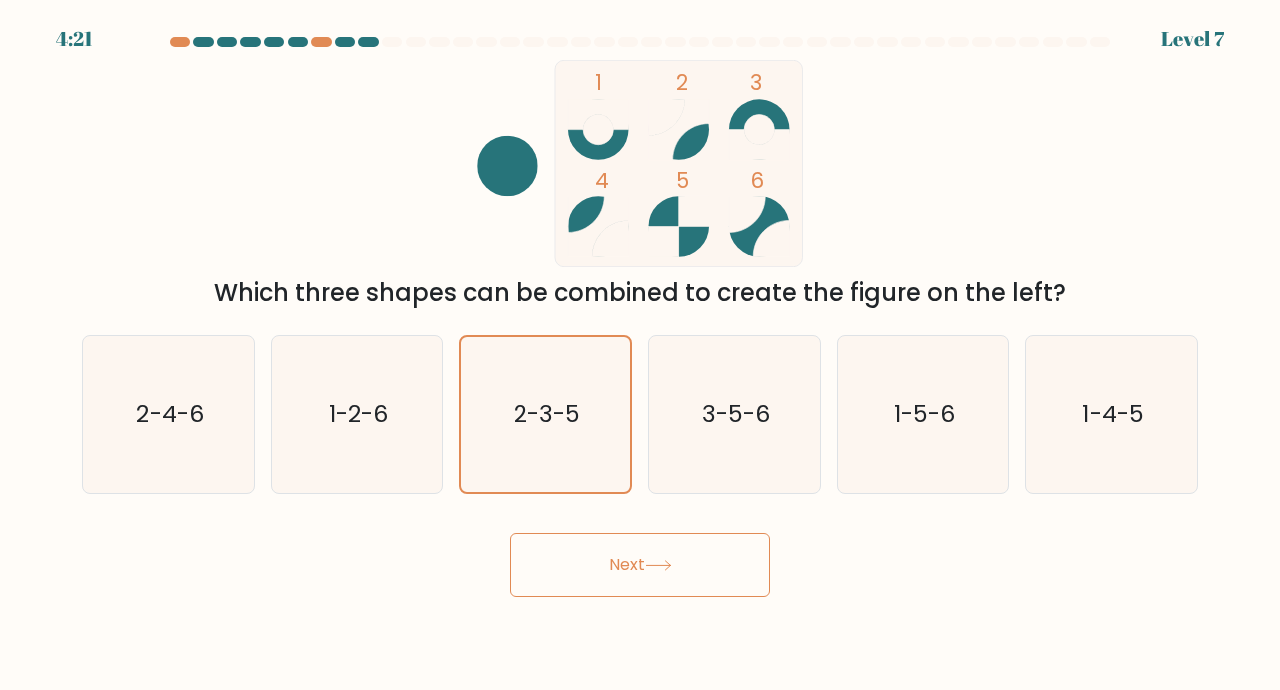 click on "Next" at bounding box center (640, 565) 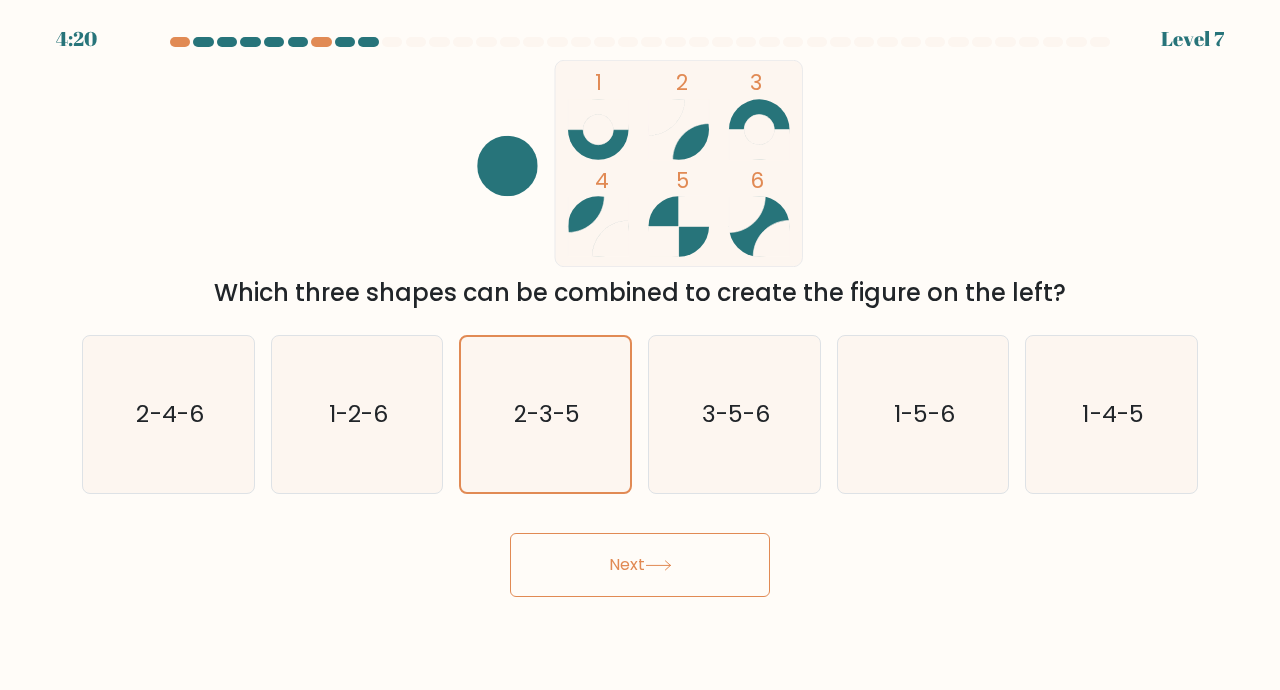scroll, scrollTop: 0, scrollLeft: 0, axis: both 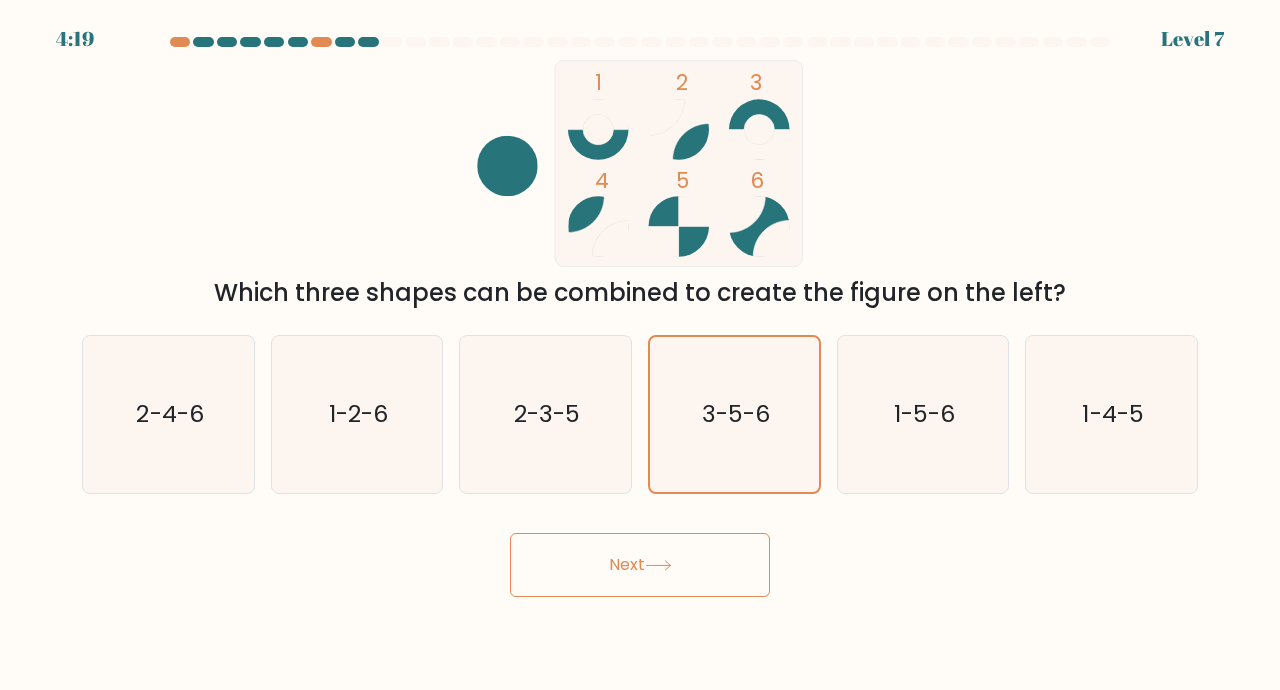 click on "2-3-5" 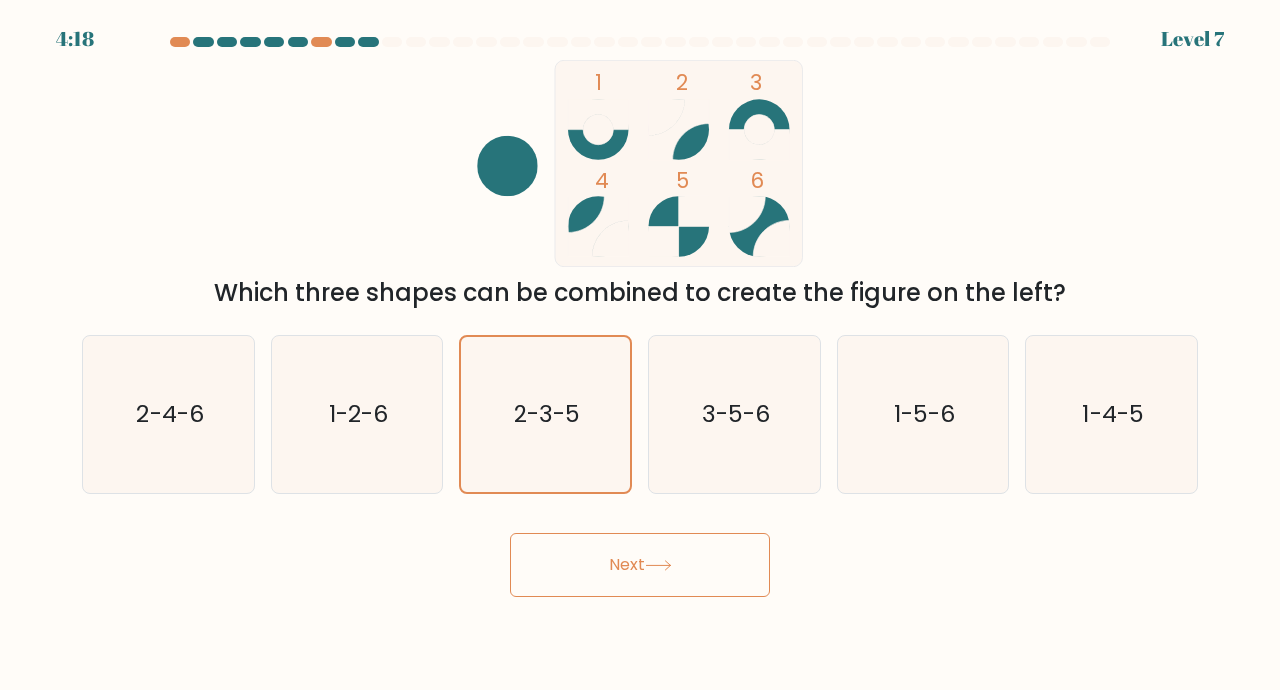 click 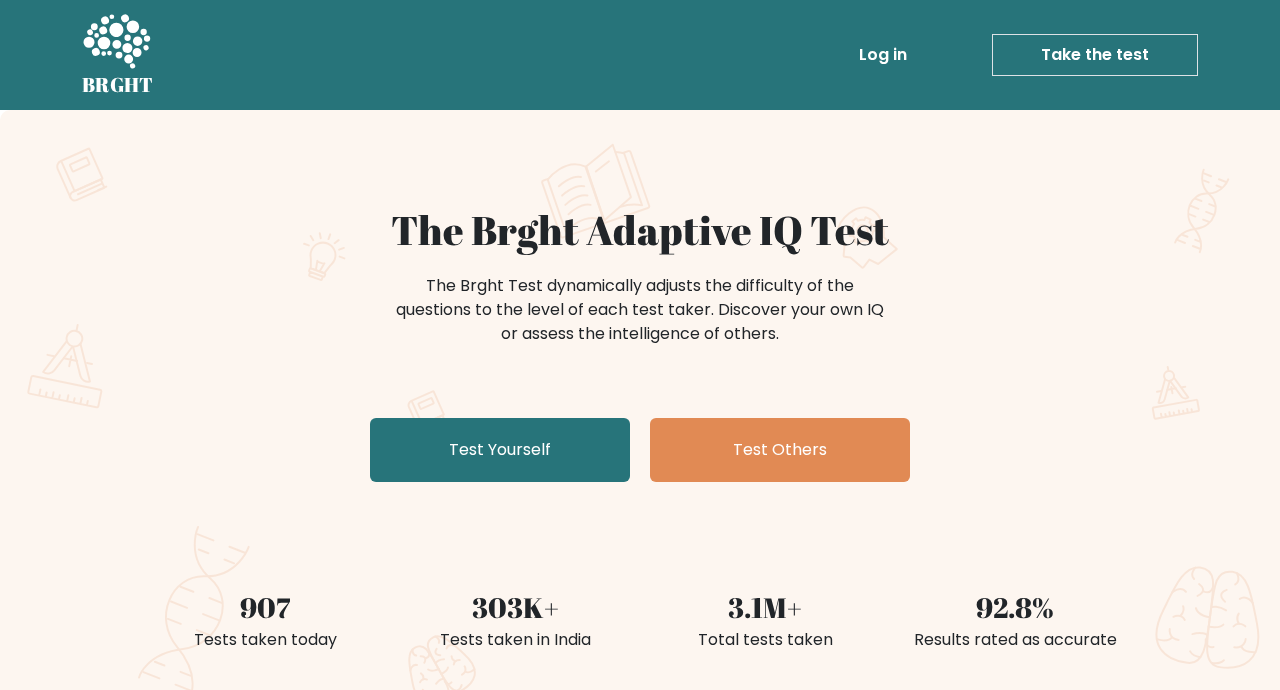 scroll, scrollTop: 0, scrollLeft: 0, axis: both 